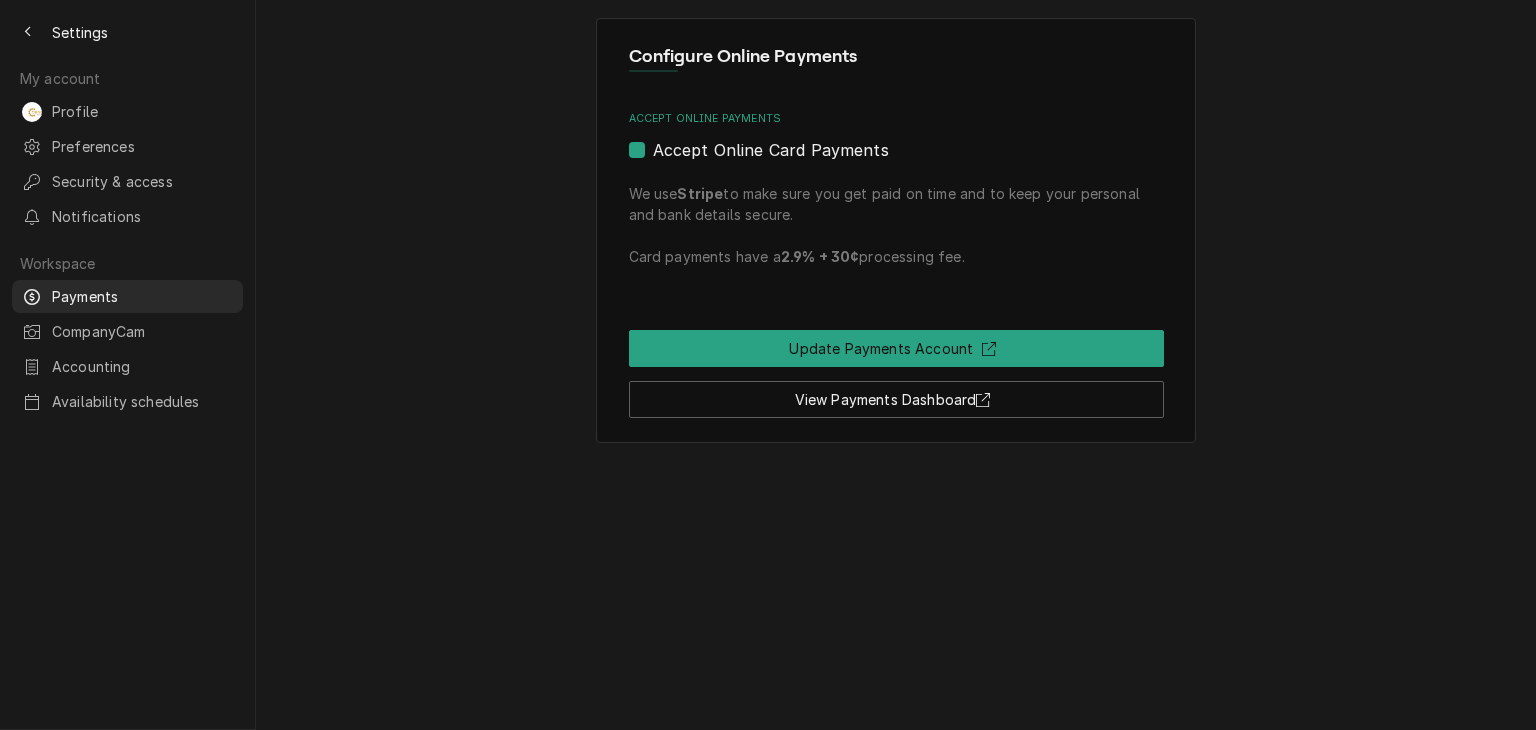 scroll, scrollTop: 0, scrollLeft: 0, axis: both 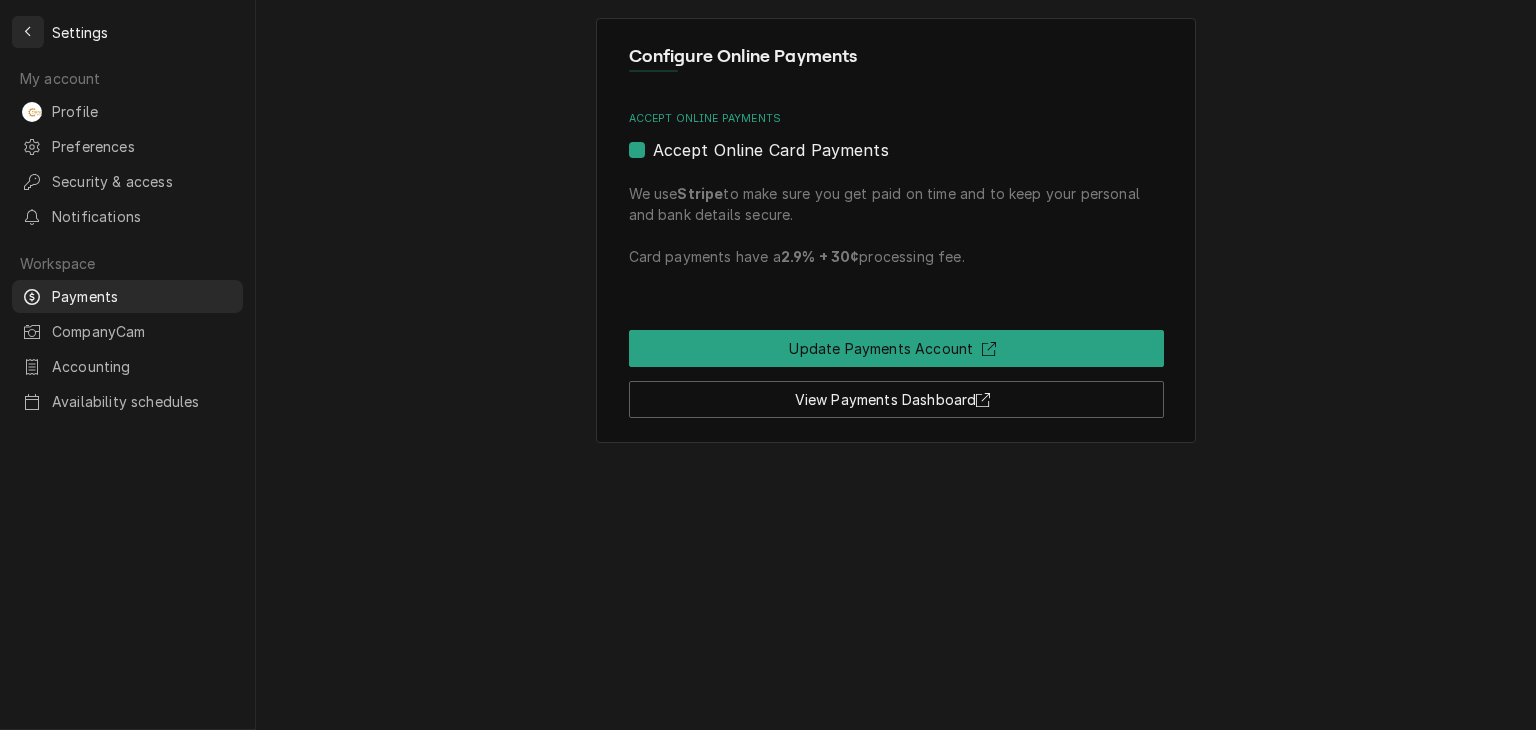 click 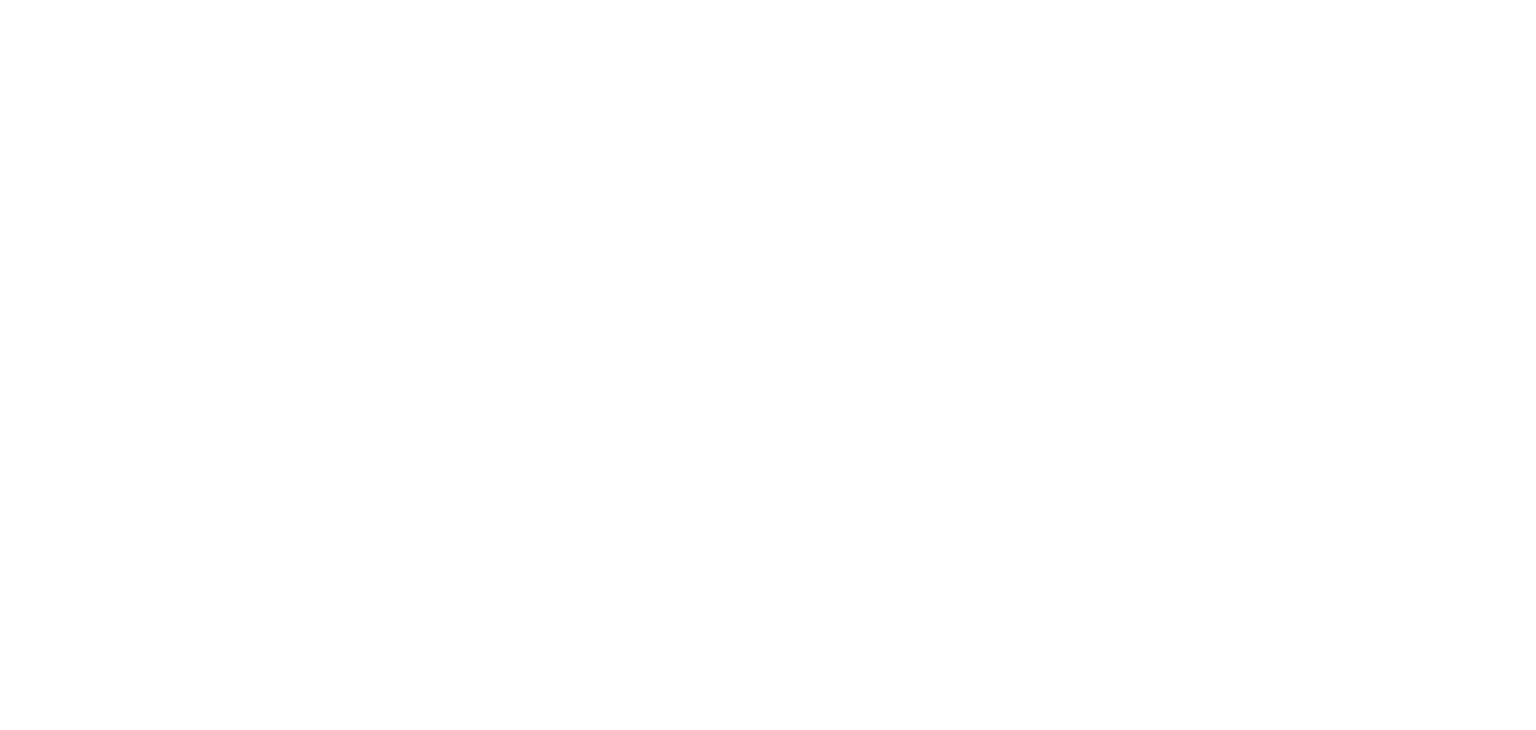 scroll, scrollTop: 0, scrollLeft: 0, axis: both 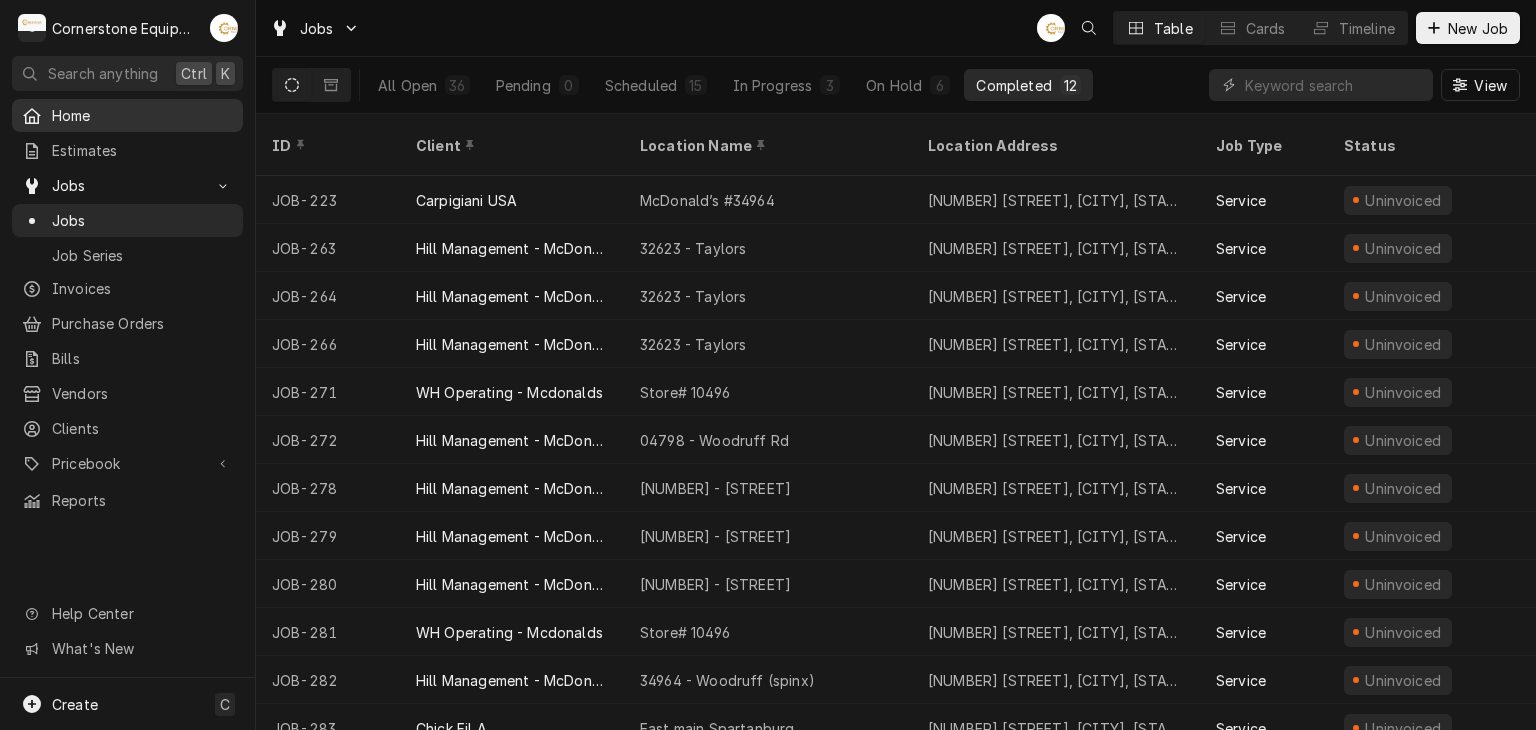 click on "Home" at bounding box center [142, 115] 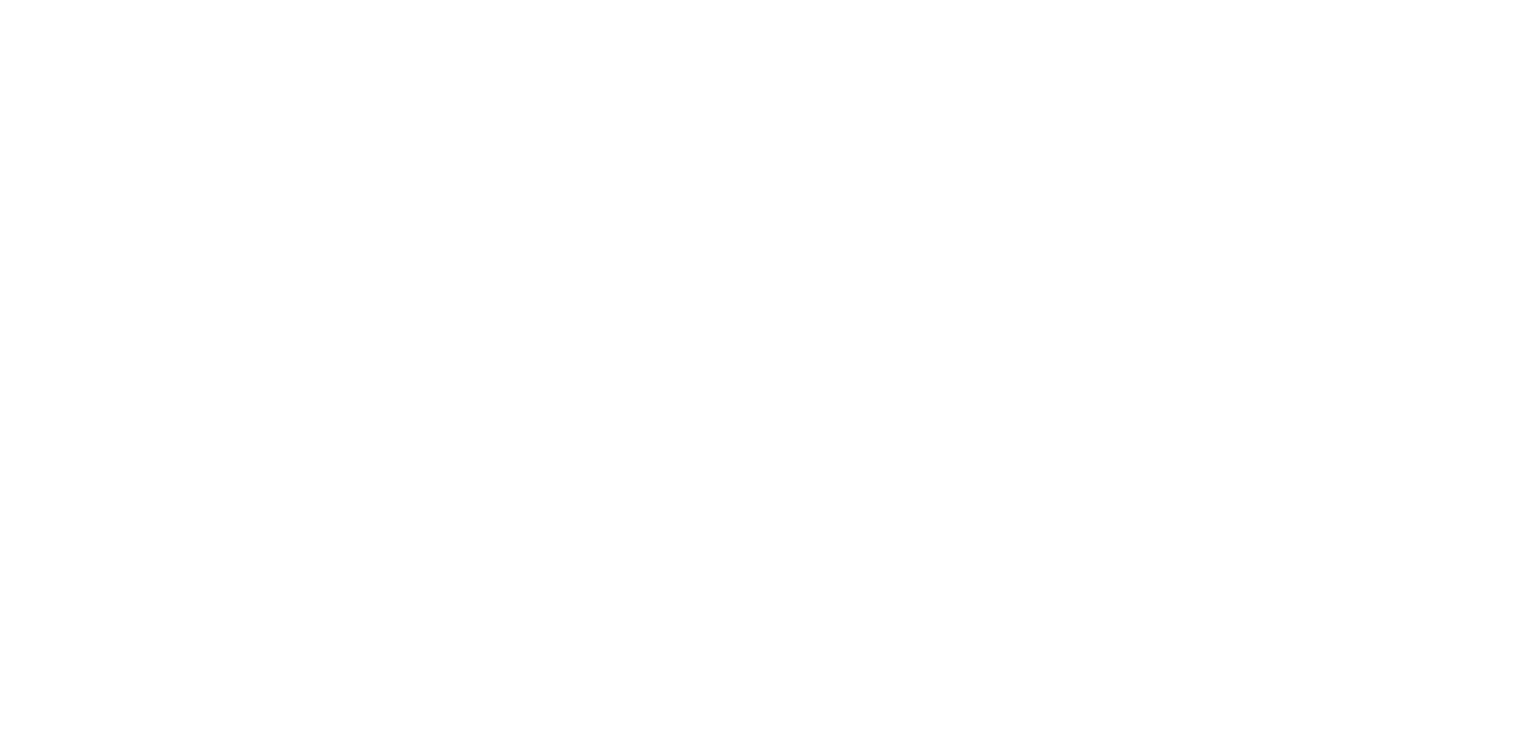 scroll, scrollTop: 0, scrollLeft: 0, axis: both 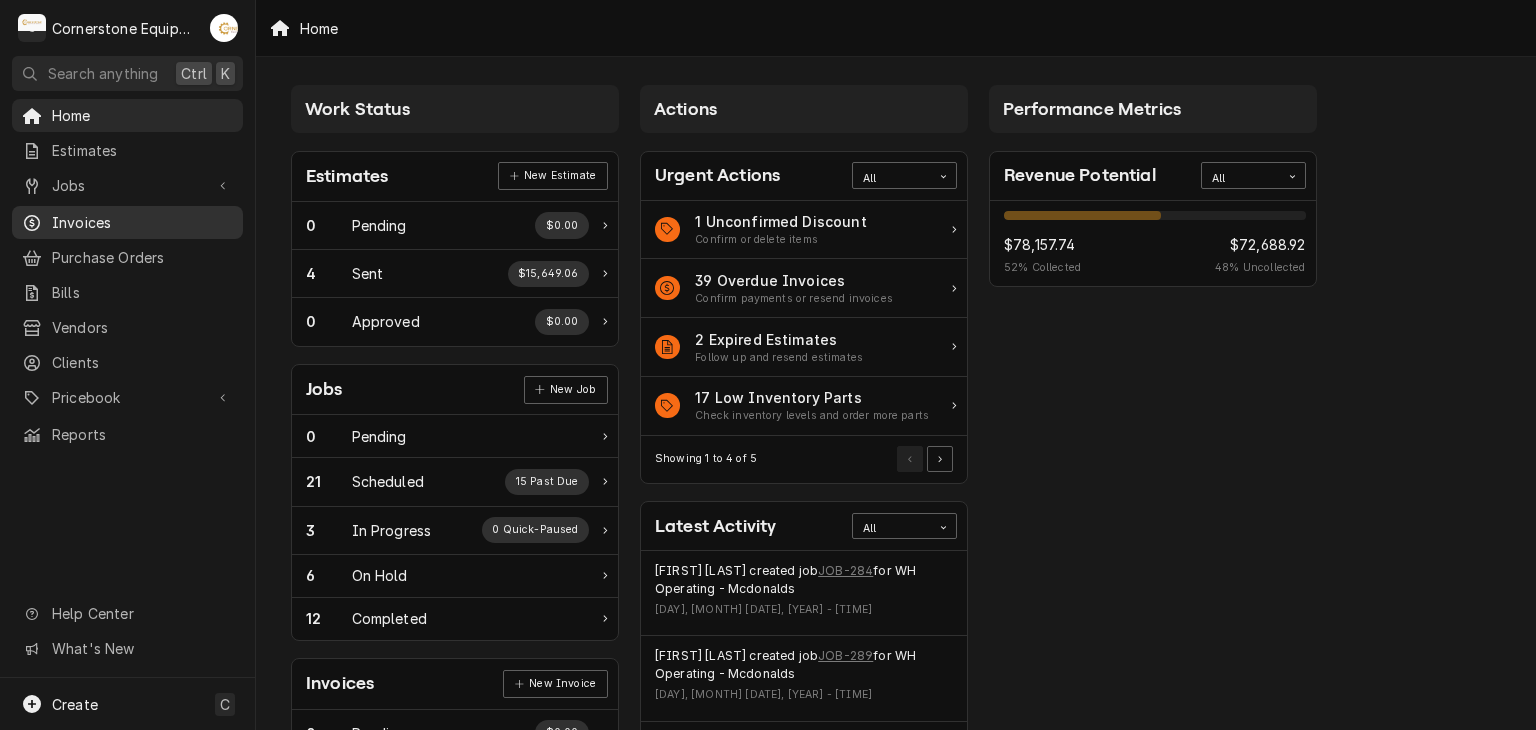 click on "Invoices" at bounding box center [142, 222] 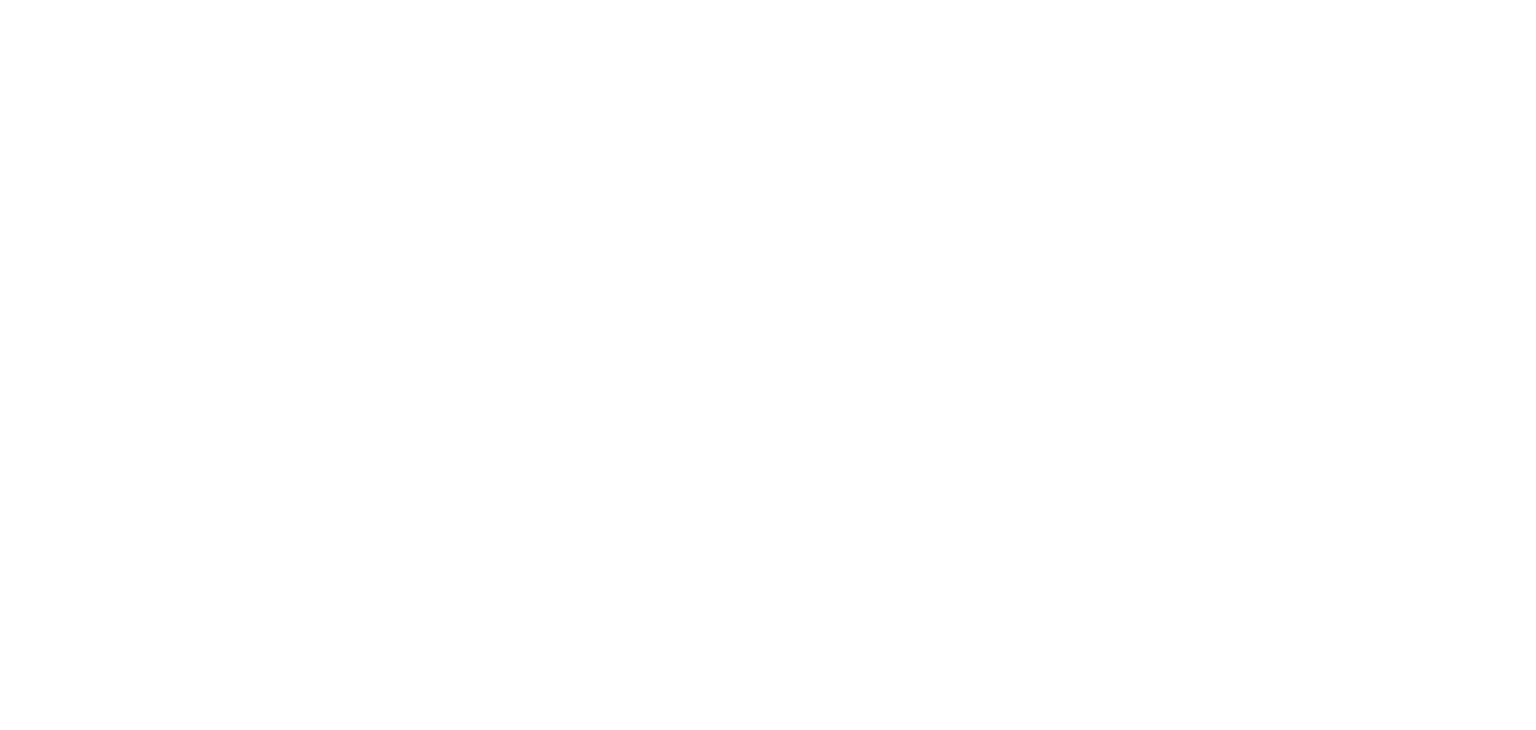 scroll, scrollTop: 0, scrollLeft: 0, axis: both 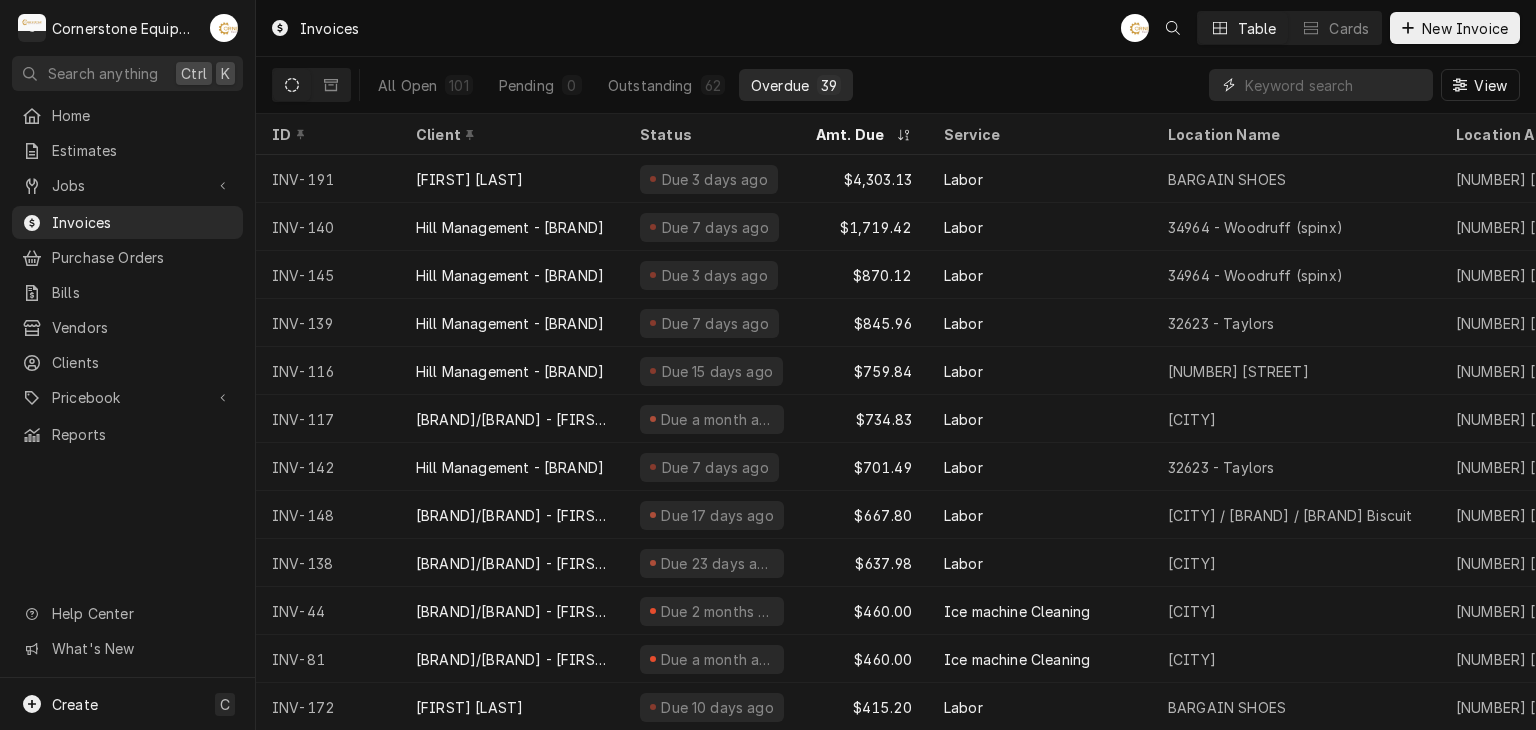 click at bounding box center [1334, 85] 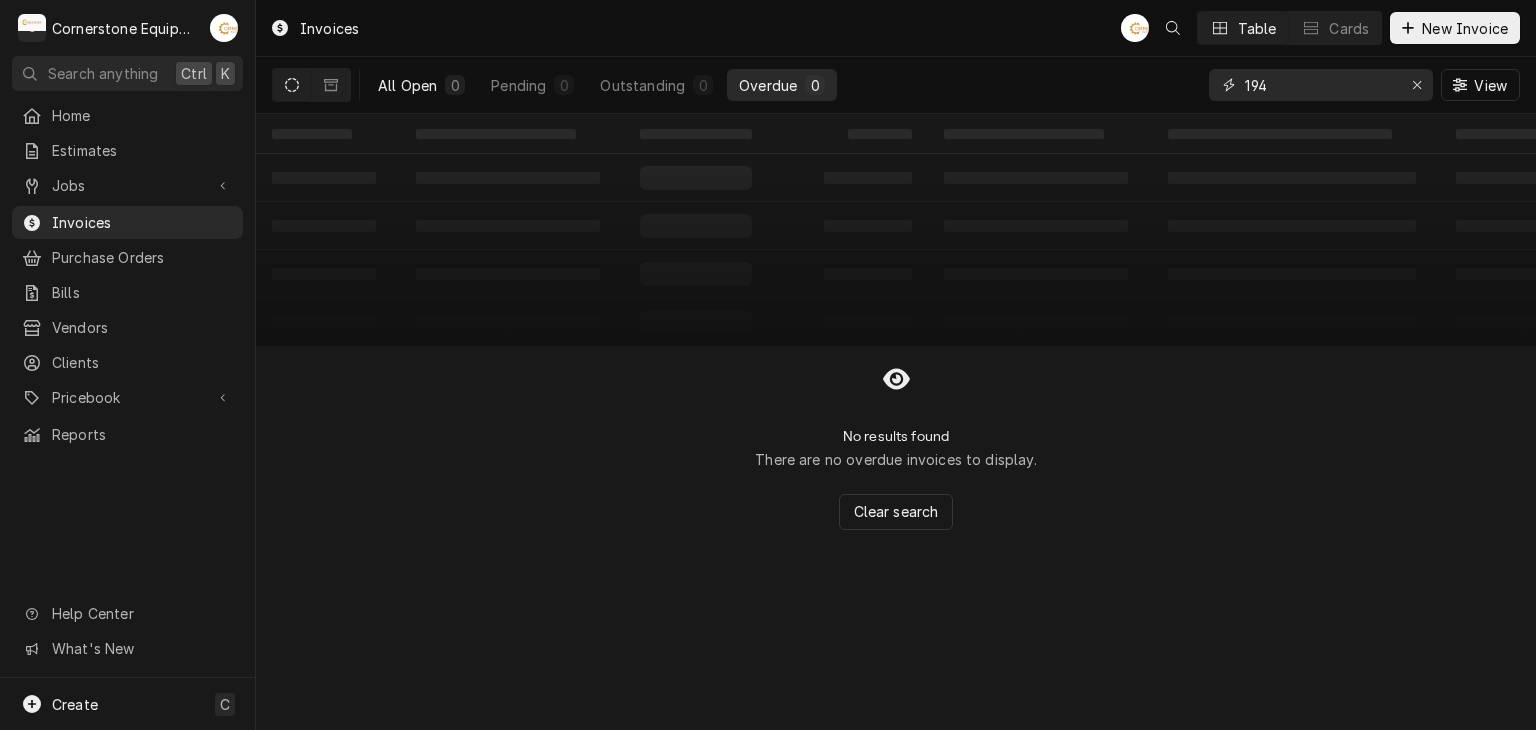 type on "194" 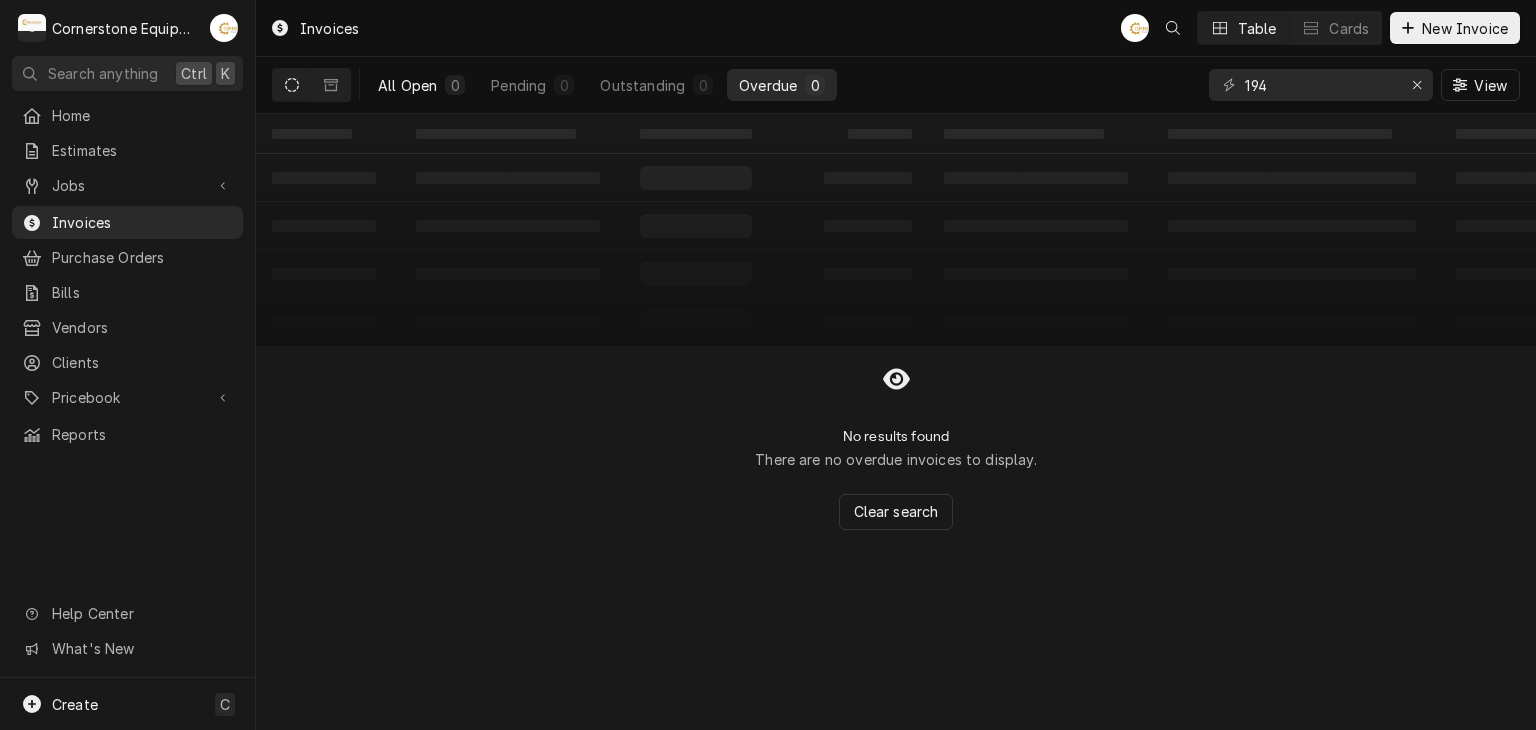 click on "All Open" at bounding box center (407, 85) 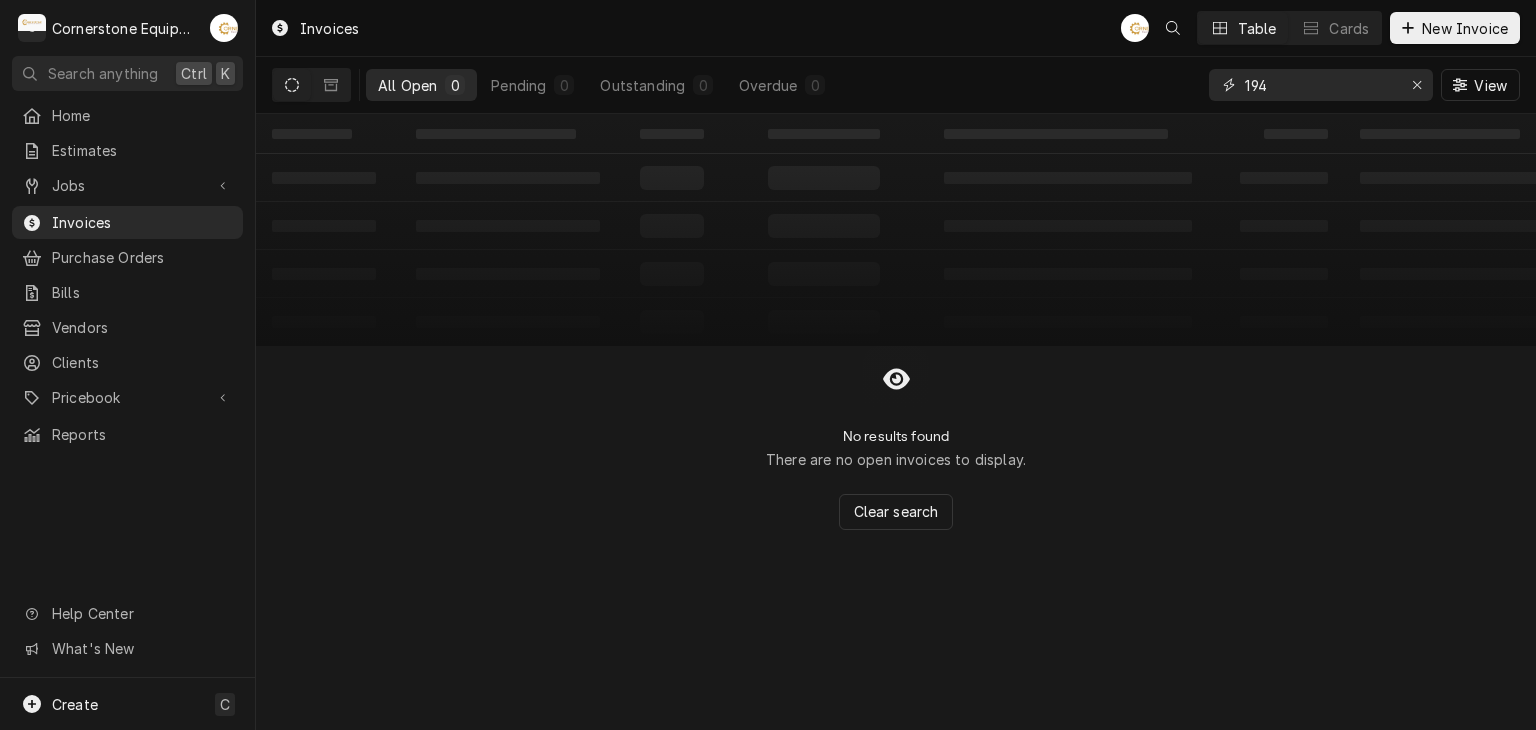 click on "194" at bounding box center [1320, 85] 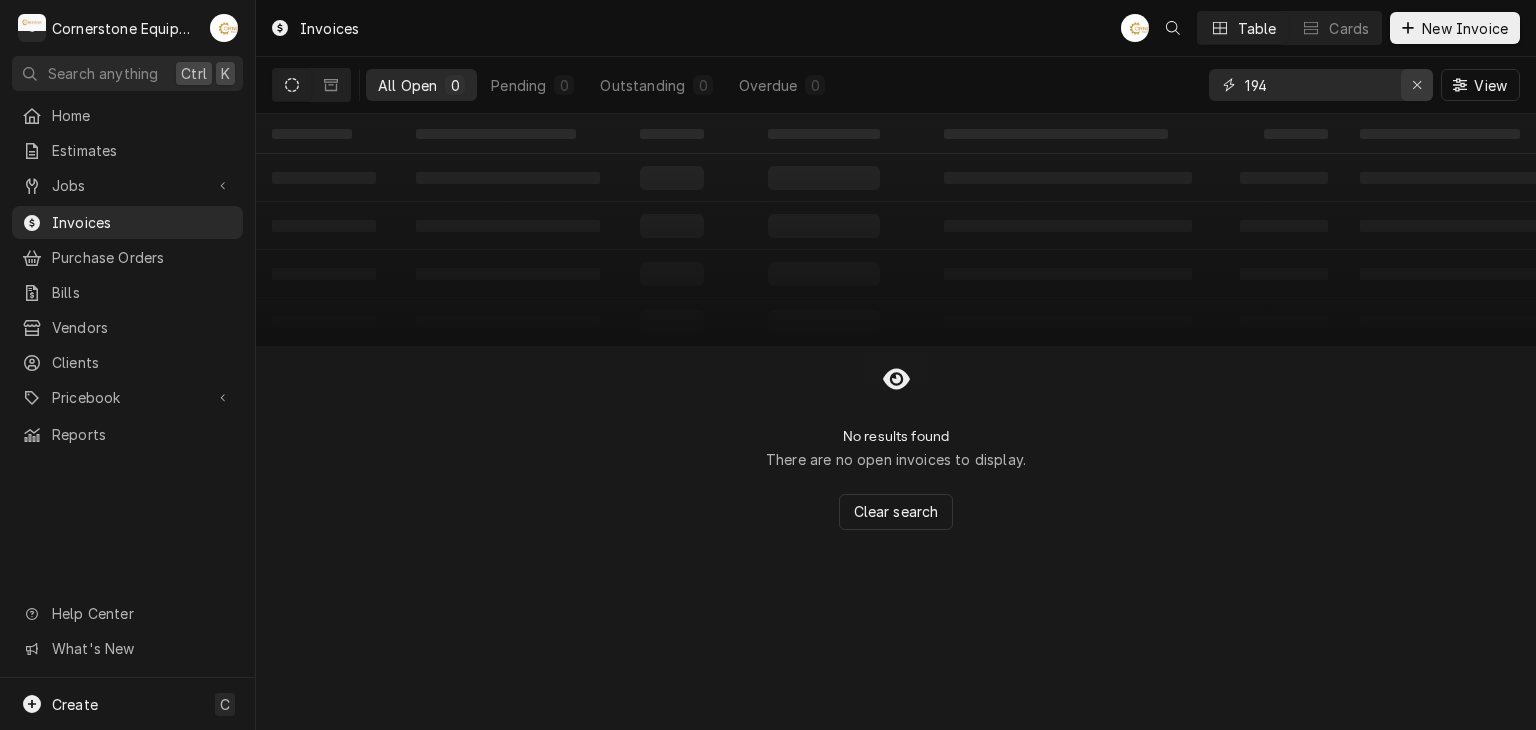 click at bounding box center (1417, 85) 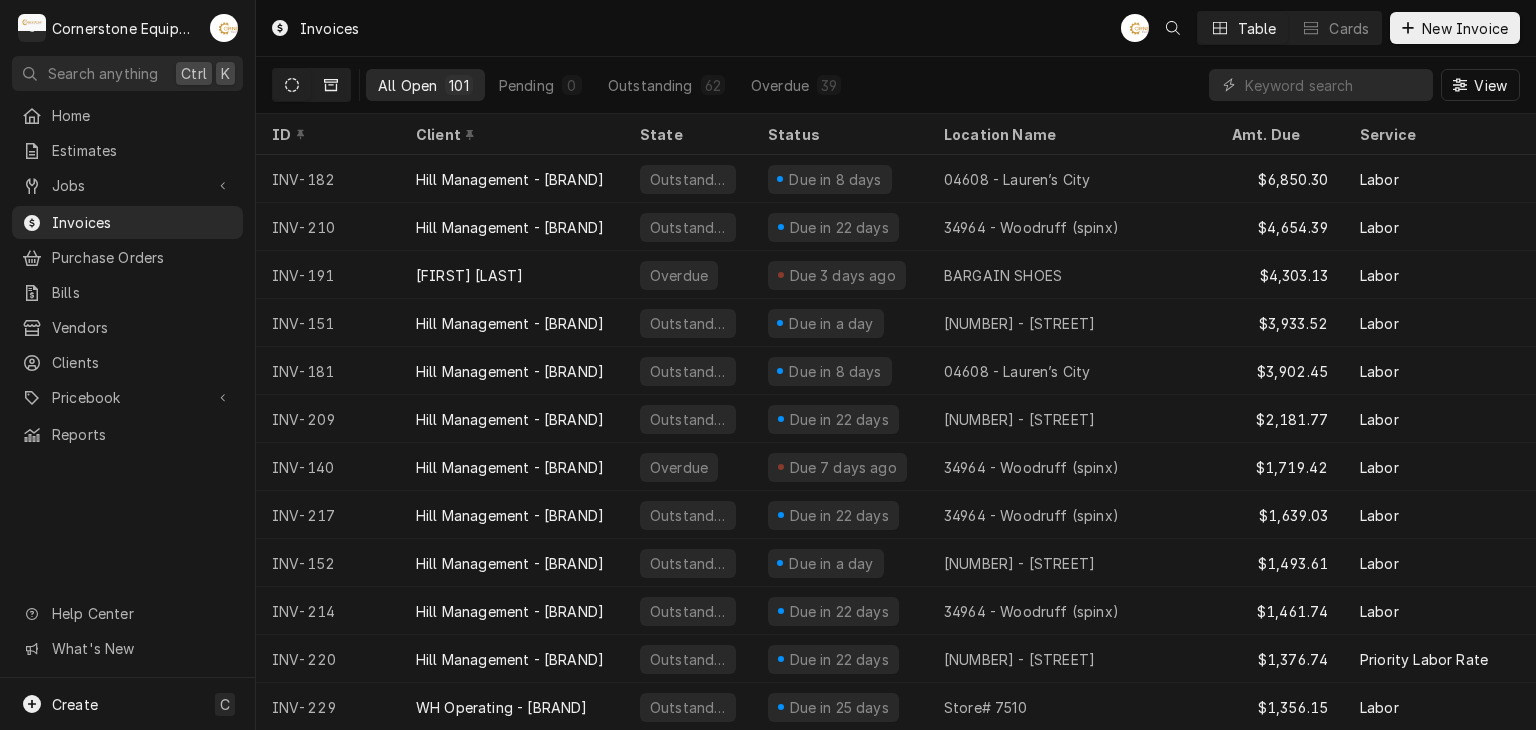 click at bounding box center (331, 85) 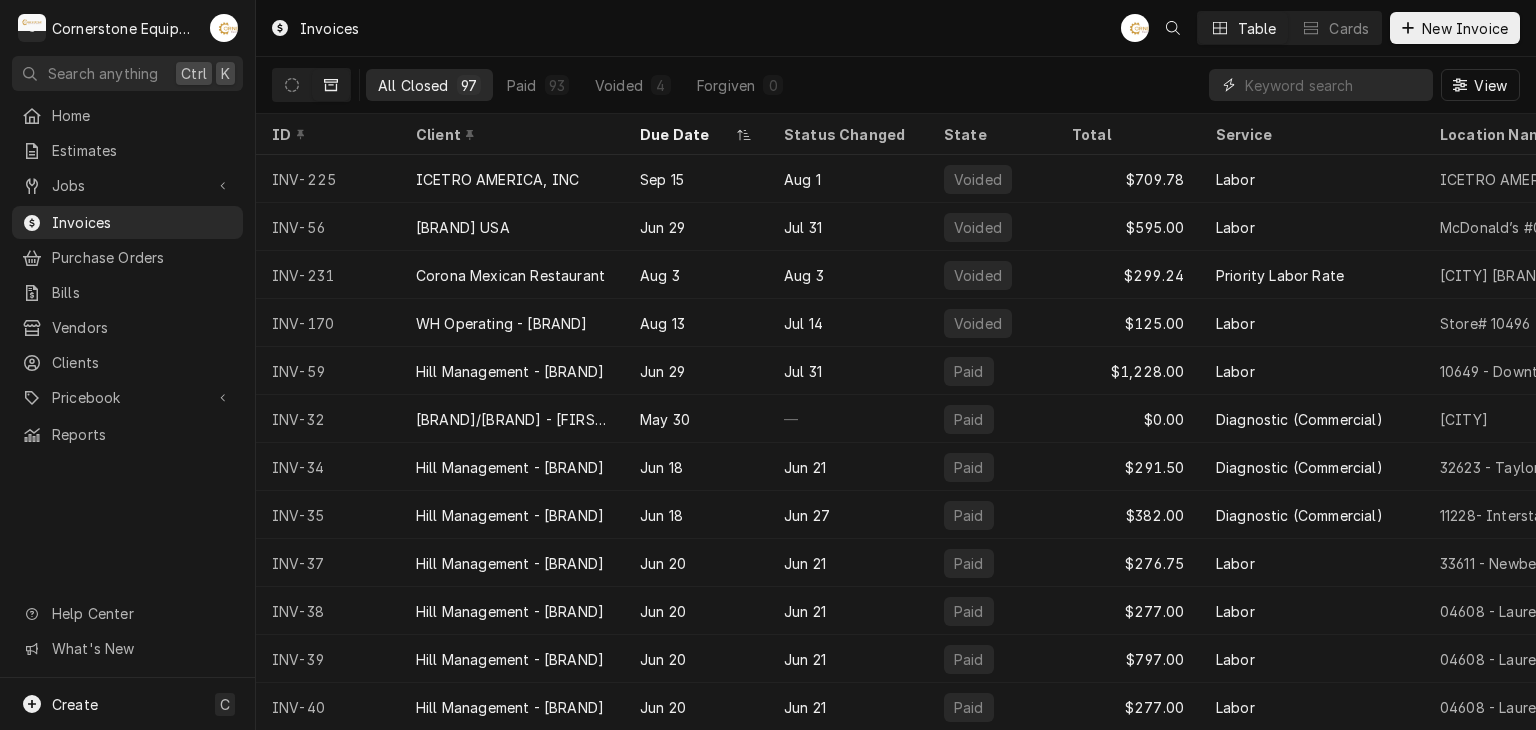 click at bounding box center (1334, 85) 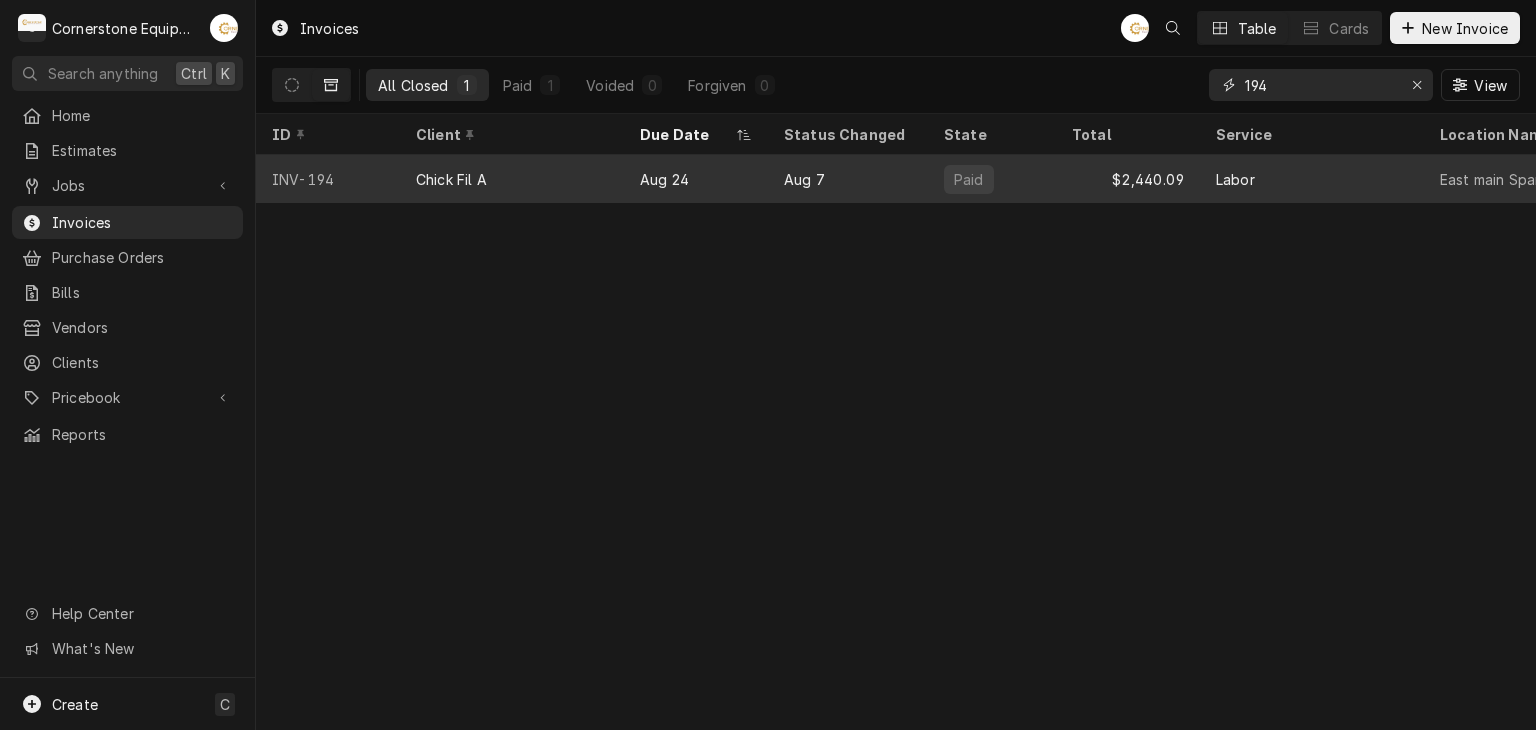 type on "194" 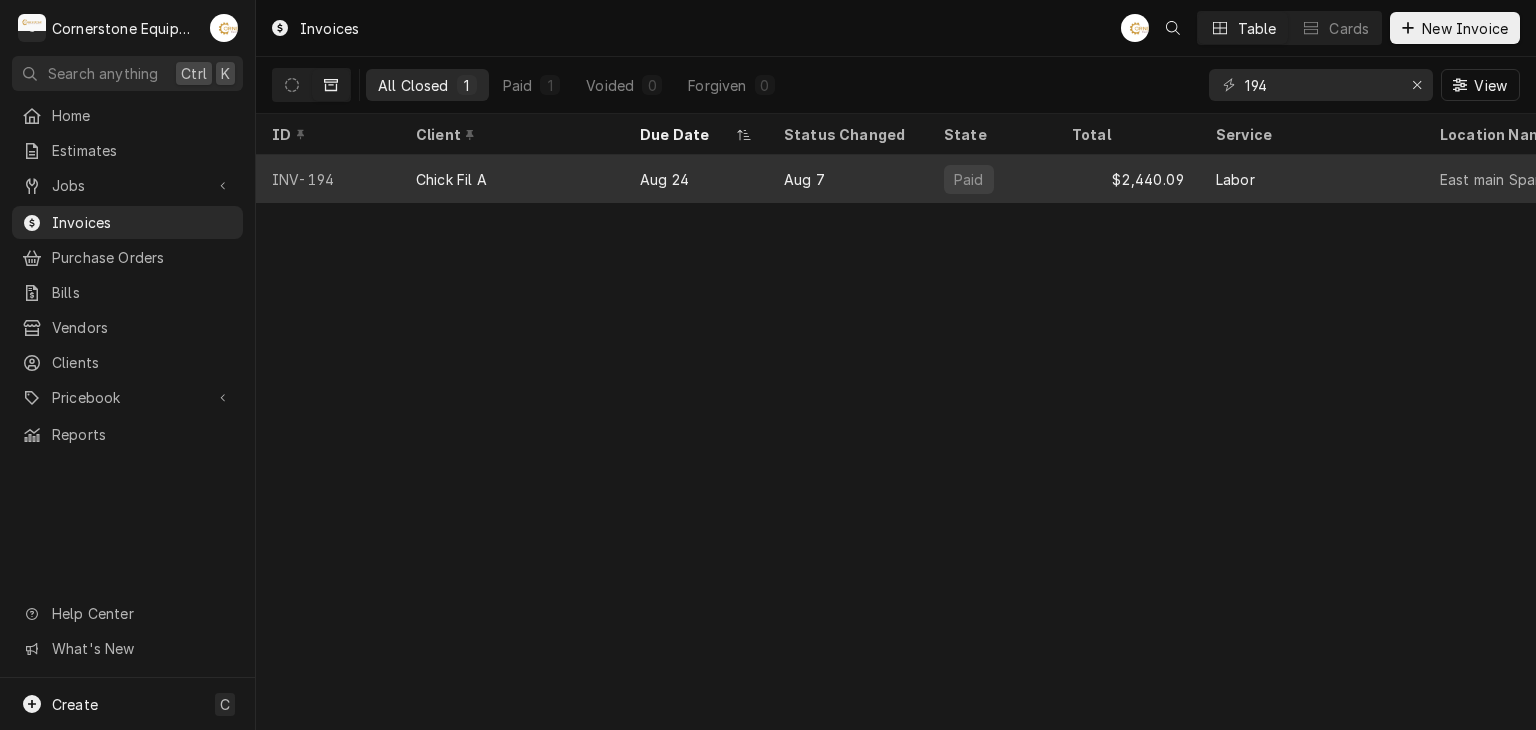 click on "Aug 24" at bounding box center (696, 179) 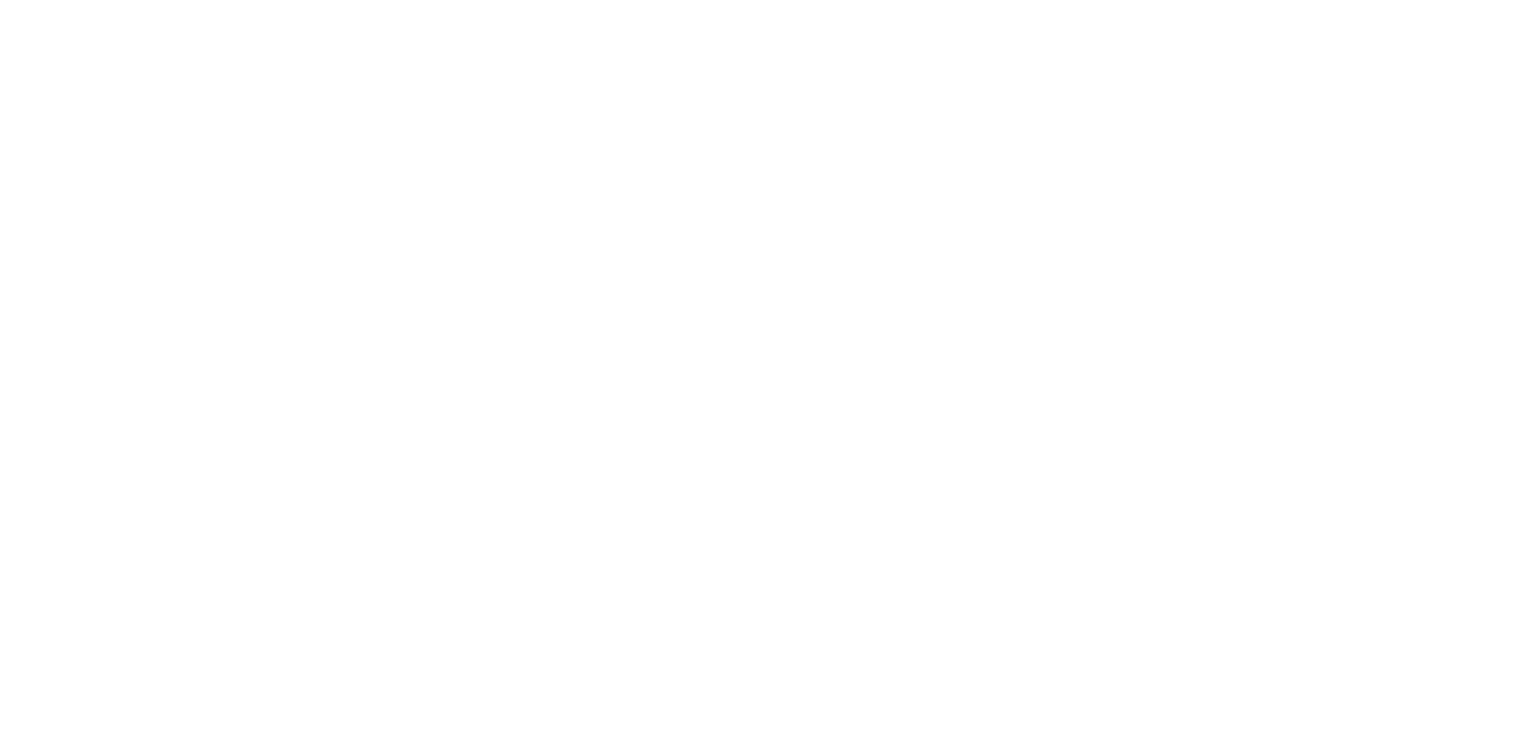 scroll, scrollTop: 0, scrollLeft: 0, axis: both 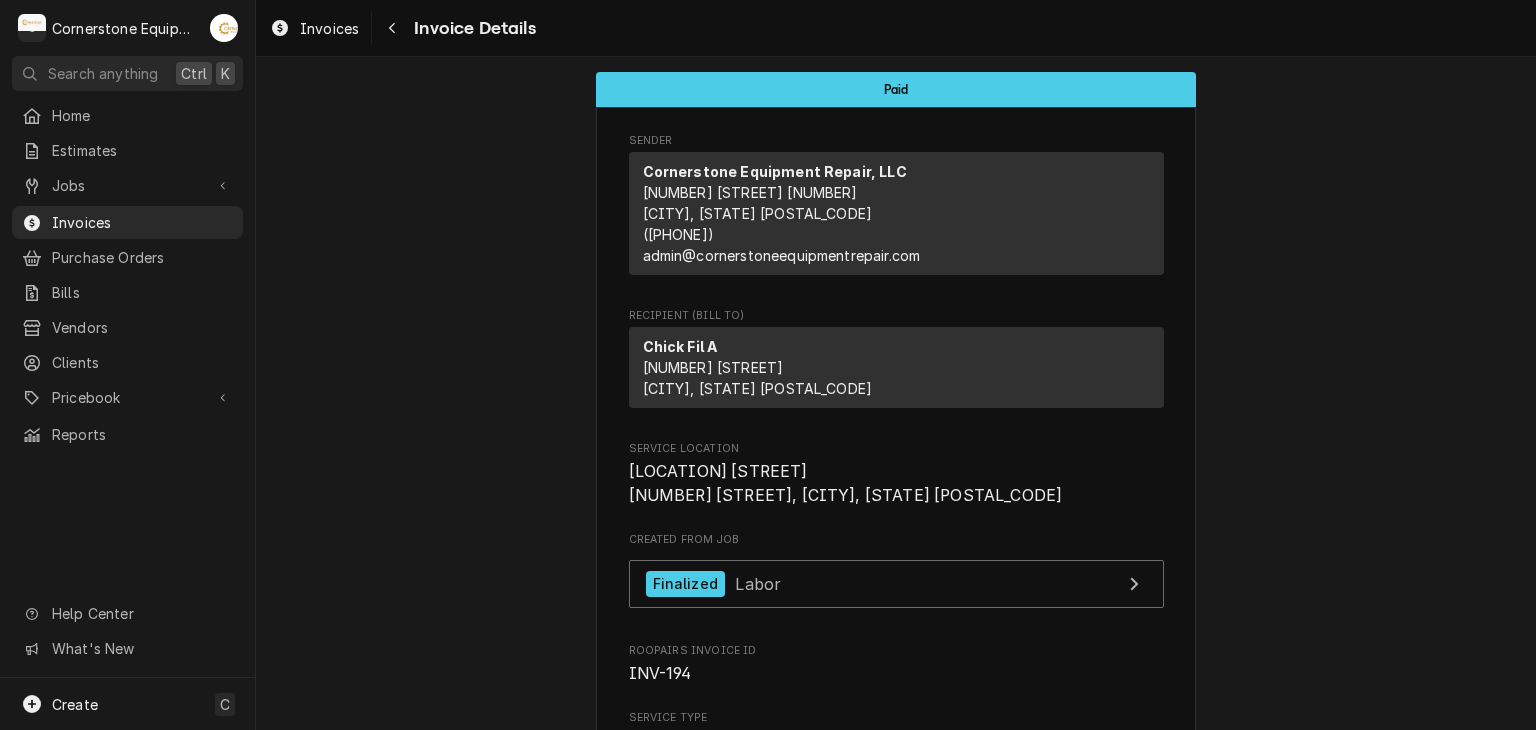 click on "Paid Sender [COMPANY_NAME] [NUMBER] [STREET] [NUMBER]
[CITY], [STATE] [POSTAL_CODE] ([PHONE]) [EMAIL] Recipient (Bill To) [COMPANY_NAME] [NUMBER] [STREET]
[CITY], [STATE] [POSTAL_CODE] Service Location [LOCATION] [STREET]
[NUMBER] [STREET]
[CITY], [STATE] [POSTAL_CODE] Created From Job Finalized Labor Roopairs Invoice ID [ID] Service Type Labor Date Issued [DATE] Terms Net 30 Date Due [DATE] Date Paid [DATE] Last Seen [DAY], [MONTH] [ORDINAL] [YEAR] - [TIME] Paid On [DAY], [MONTH] [ORDINAL] [YEAR] - [TIME] Last Modified [DAY], [MONTH] [ORDINAL] [YEAR] - [TIME] Service Charges Short Description Labor Service Date [DATE] Hourly Cost [PRICE]/hr Qty. 8hrs Rate [PRICE]/hr Amount [PRICE] Tax Non-Taxable Service  Summary Labor to recover refrigerant, remove parts, braze in new parts, pressure test, evacuate system and add in charge by weight. Parts and Materials Short Description misc hardware Manufacturer — Manufacturer Part # — Unit Cost [PRICE] Qty. 1 Price [PRICE] Amount [PRICE] Tax Taxable Detailed" at bounding box center [896, 2433] 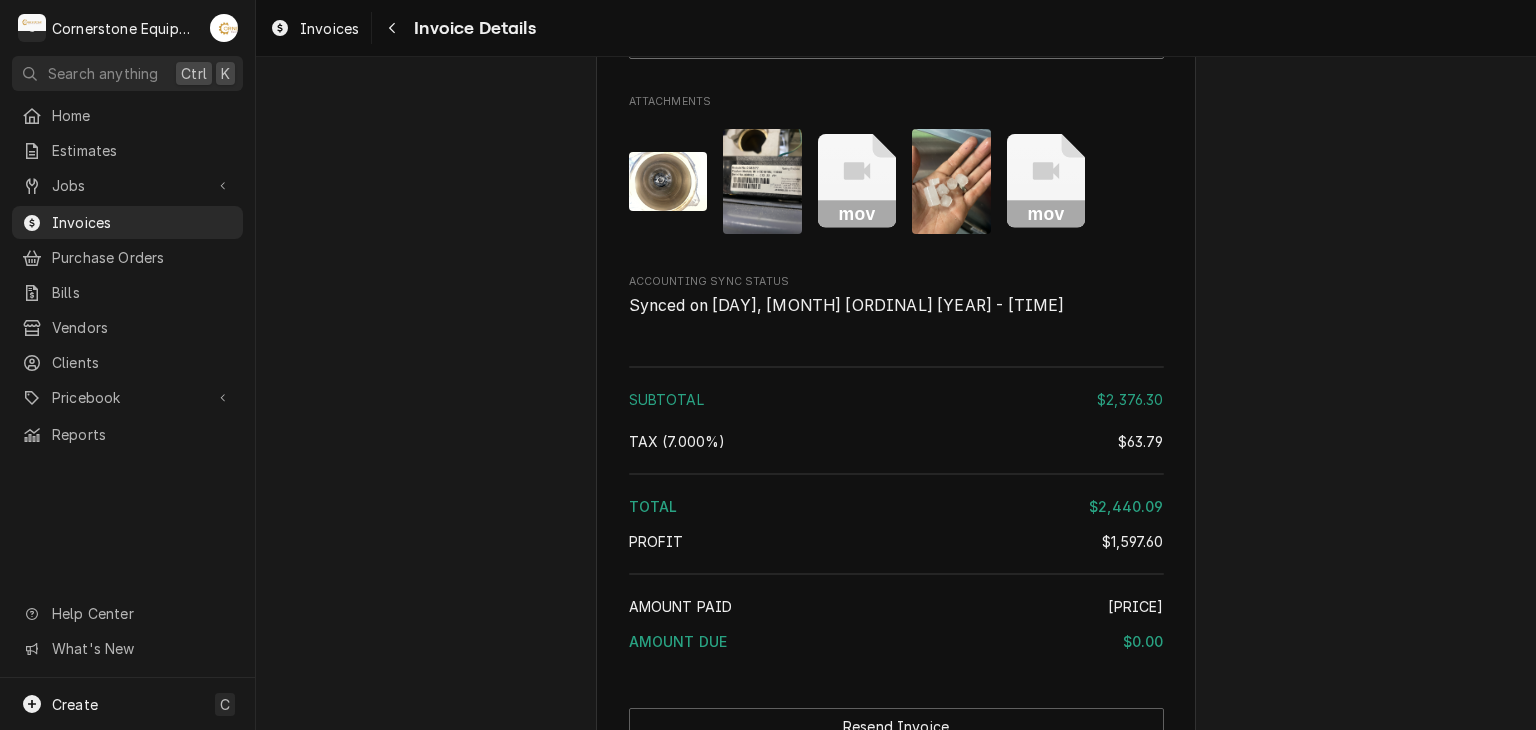 scroll, scrollTop: 4186, scrollLeft: 0, axis: vertical 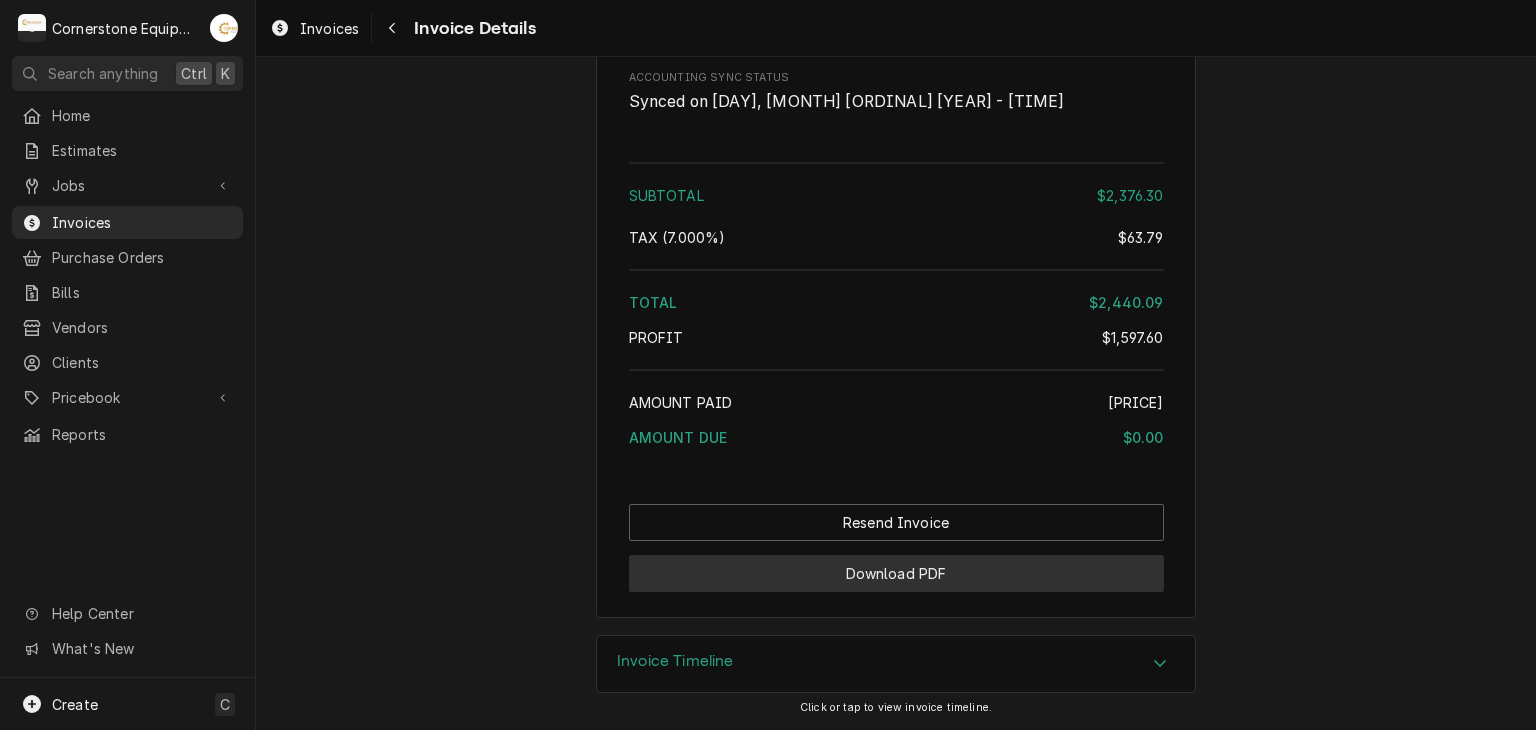 click on "Download PDF" at bounding box center (896, 573) 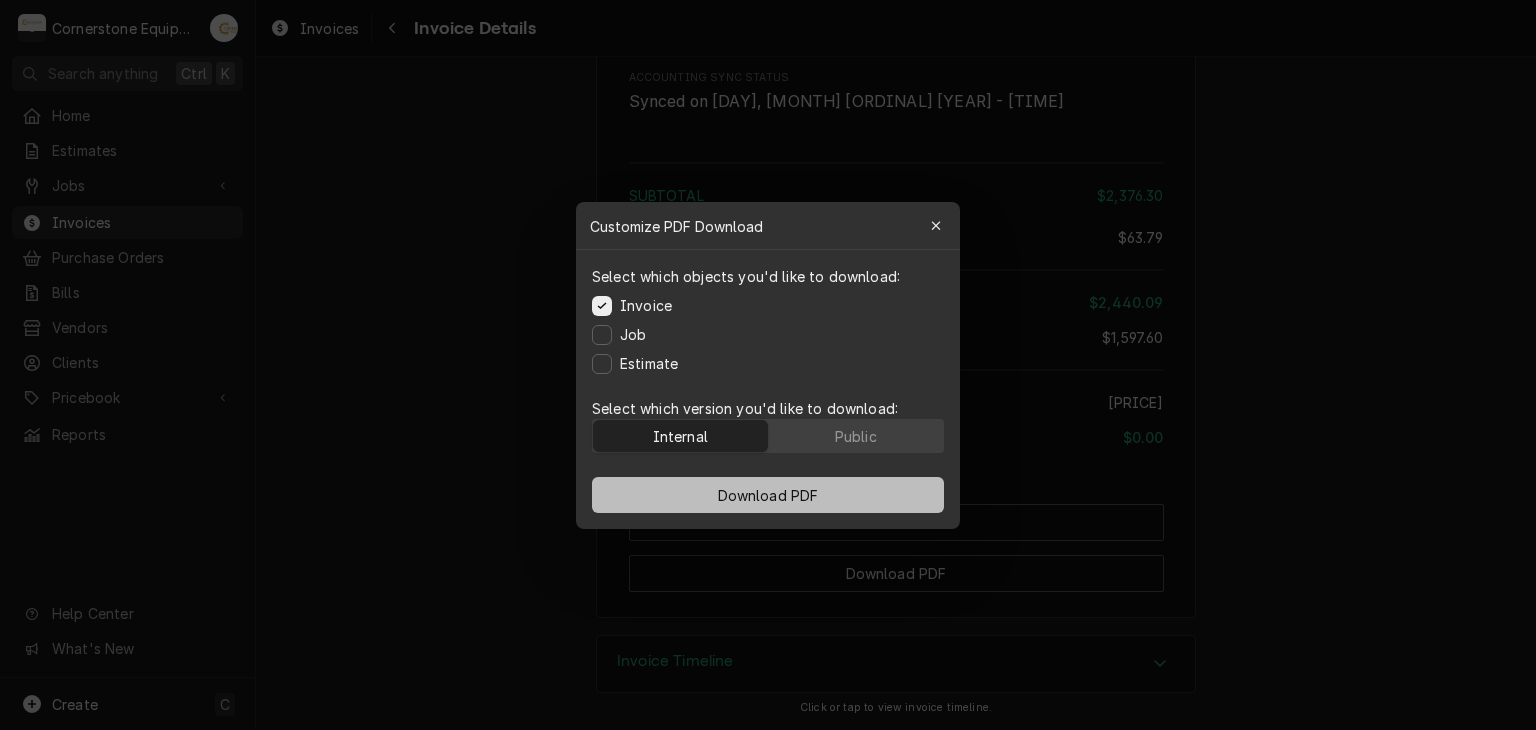 click on "Download PDF" at bounding box center [768, 494] 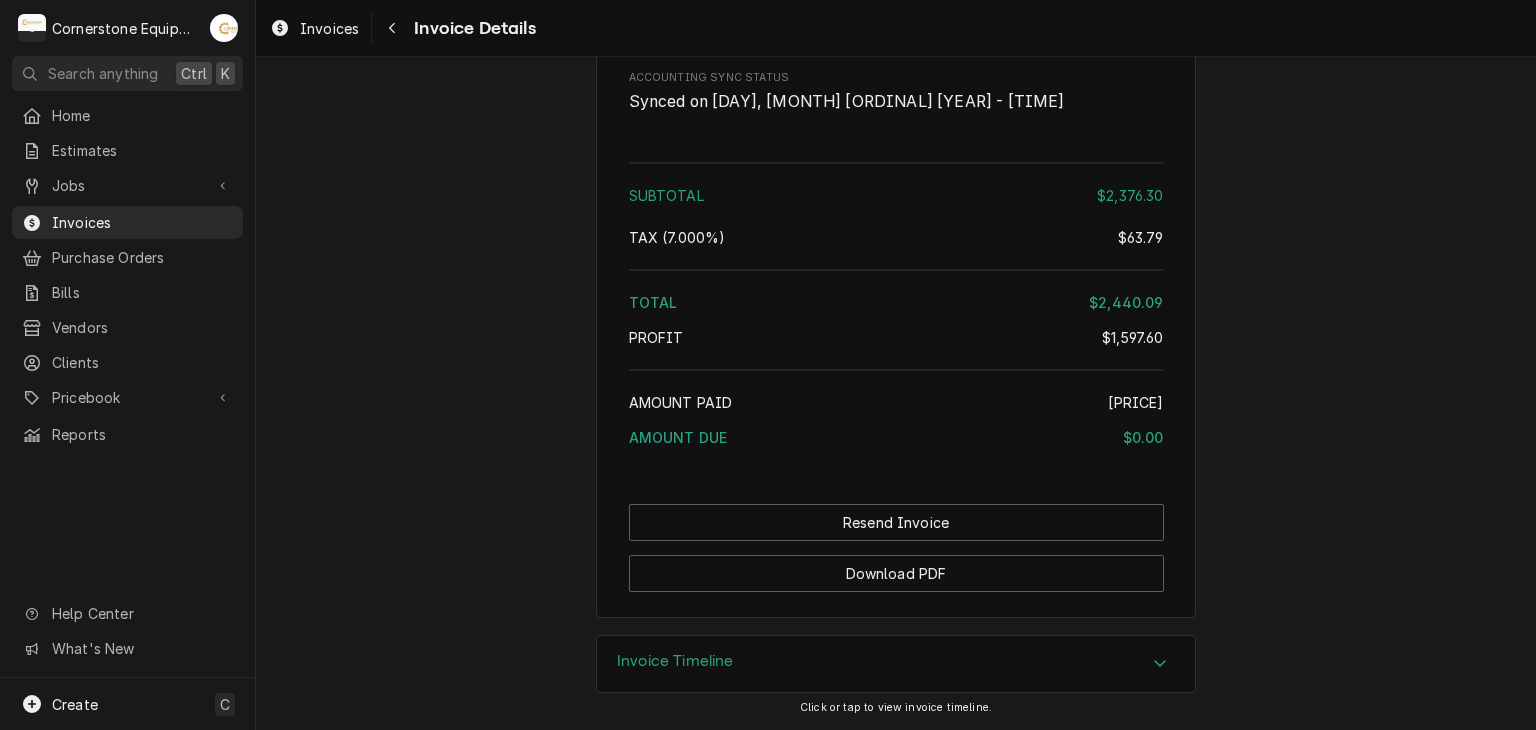 click on "Paid Sender Cornerstone Equipment Repair, LLC 1429 W Floyd Baker Blvd 234
Gaffney, SC 29341 (864) 335-8867 admin@cornerstoneequipmentrepair.com Recipient (Bill To) Chick Fil A 1995 E Main St
Spartanburg, SC 29307 Service Location East main Spartanburg
1995 E Main St
Spartanburg, SC 29307 Created From Job Finalized Labor Roopairs Invoice ID INV-194 Service Type Labor Date Issued Jul 25, 2025 Terms Net 30 Date Due Aug 24, 2025 Date Paid Jul 29, 2025 Last Seen Fri, Jul 25th, 2025 - 4:31 PM Paid On Thu, Aug 7th, 2025 - 8:27 AM Last Modified Thu, Aug 7th, 2025 - 8:27 AM Service Charges Short Description Labor Service Date Jul 22, 2025 Hourly Cost $60.00/hr Qty. 8hrs Rate $180.00/hr Amount $1,440.00 Tax Non-Taxable Service  Summary Labor to recover refrigerant, remove parts, braze in new parts, pressure test, evacuate system and add in charge by weight. Parts and Materials Short Description misc hardware Manufacturer — Manufacturer Part # — Unit Cost $0.00 Qty. 1 Price $24.99 Amount $24.99 Tax Taxable Detailed" at bounding box center [896, -1742] 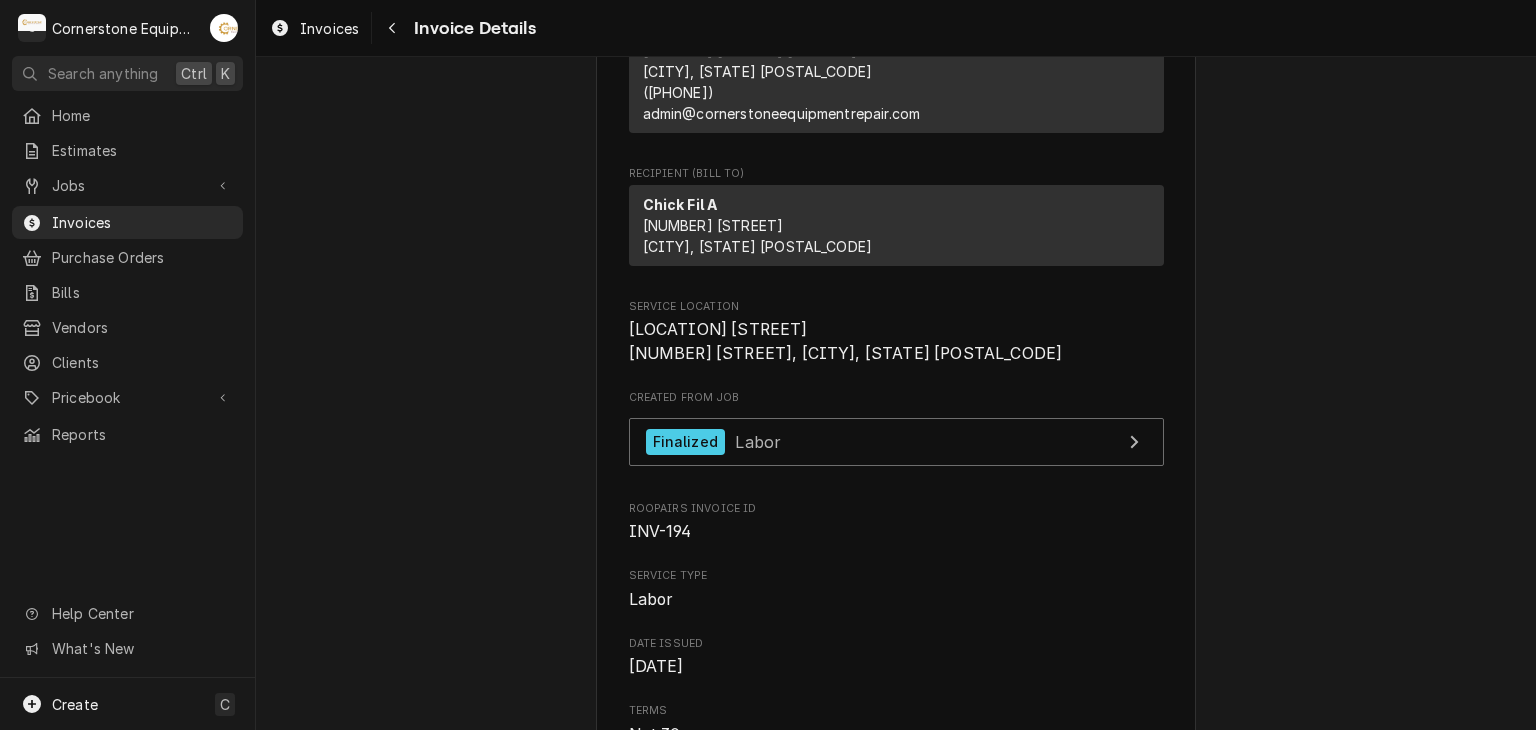 scroll, scrollTop: 0, scrollLeft: 0, axis: both 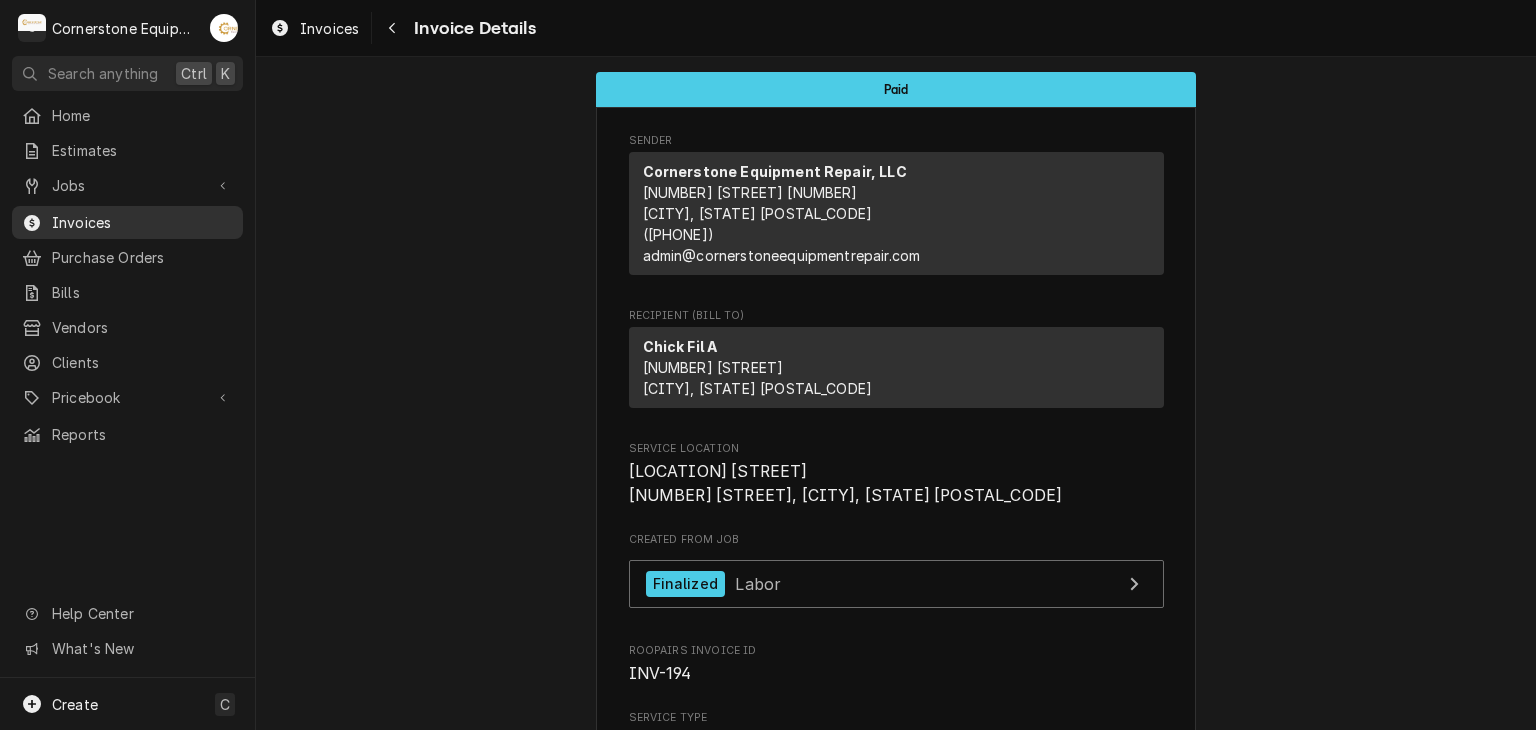 click on "Invoices" at bounding box center (142, 222) 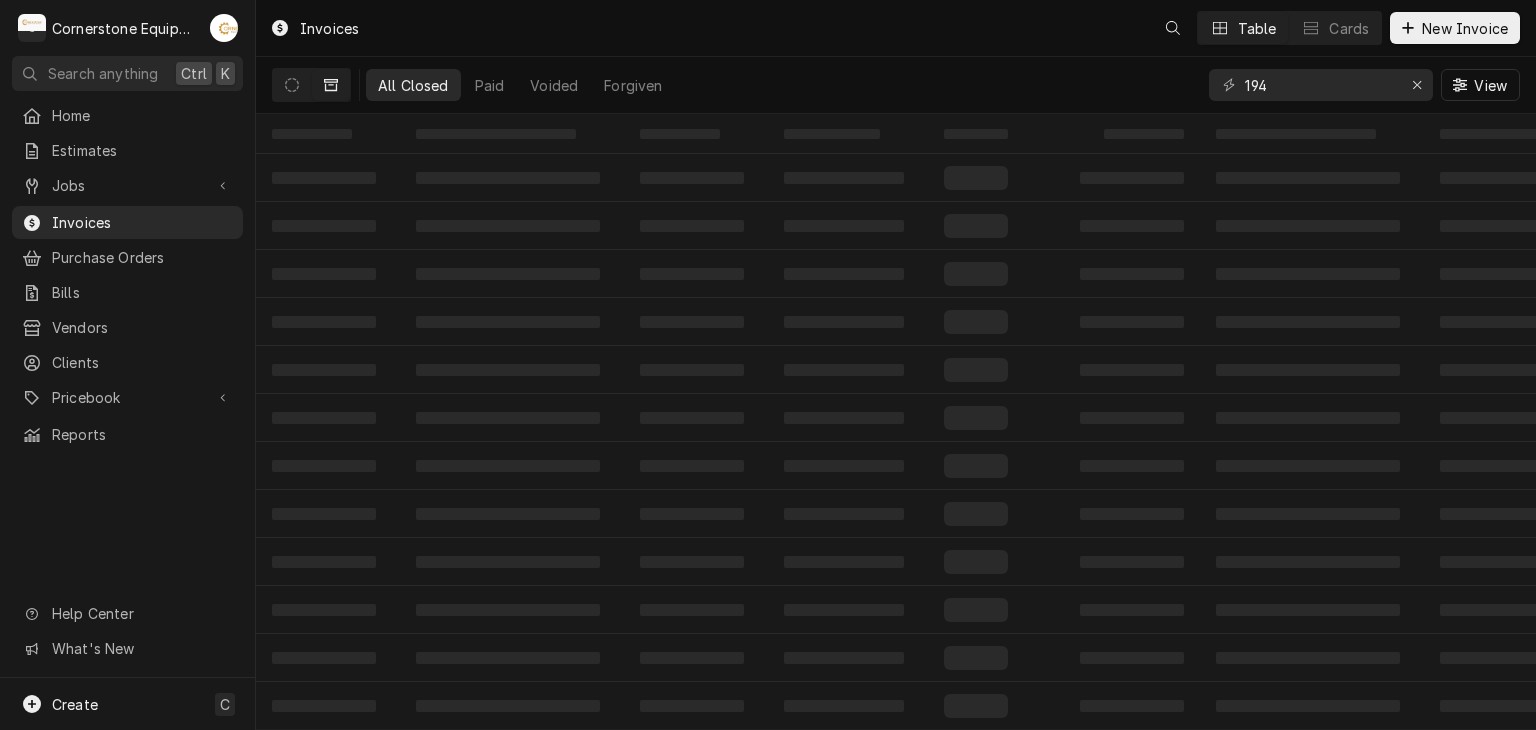 scroll, scrollTop: 0, scrollLeft: 0, axis: both 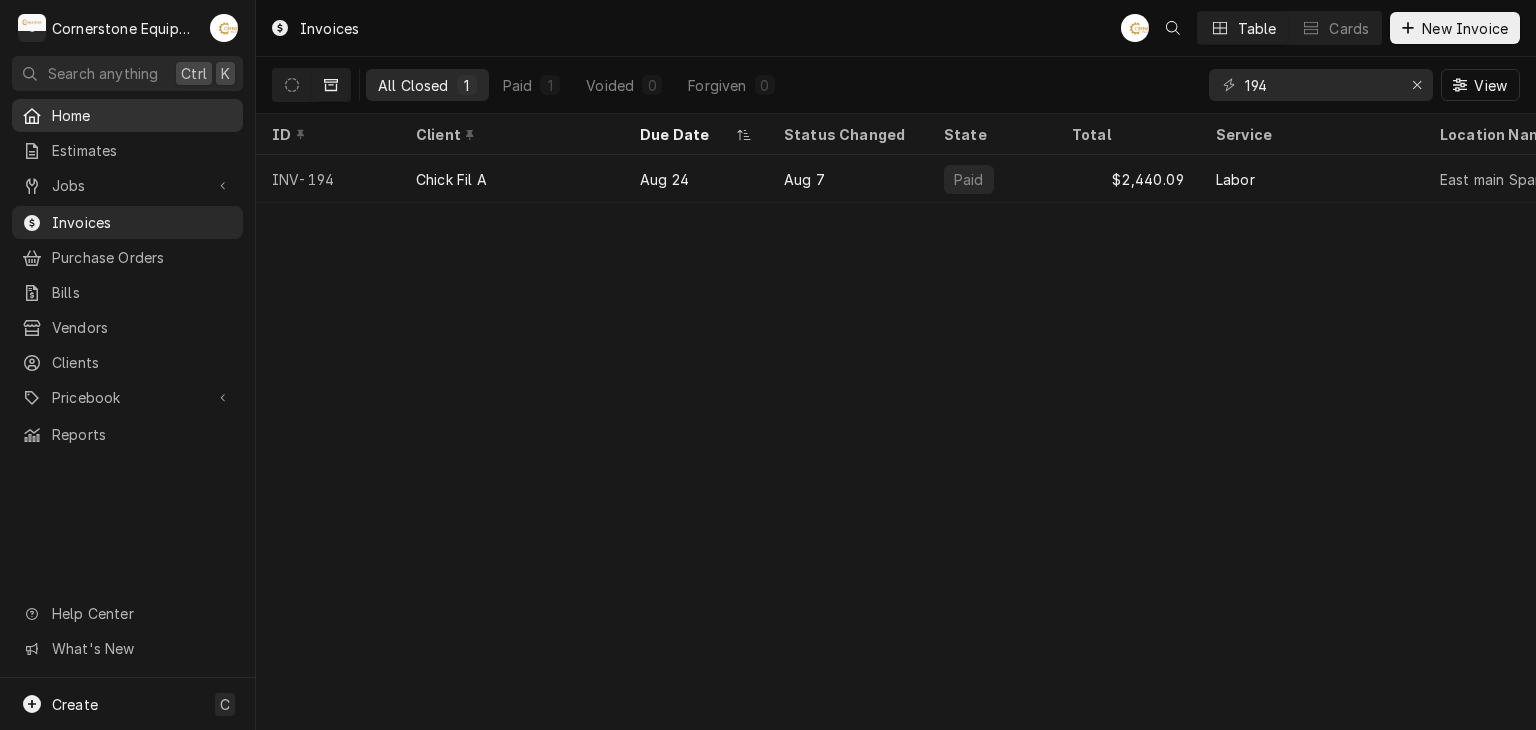 click on "Home" at bounding box center (142, 115) 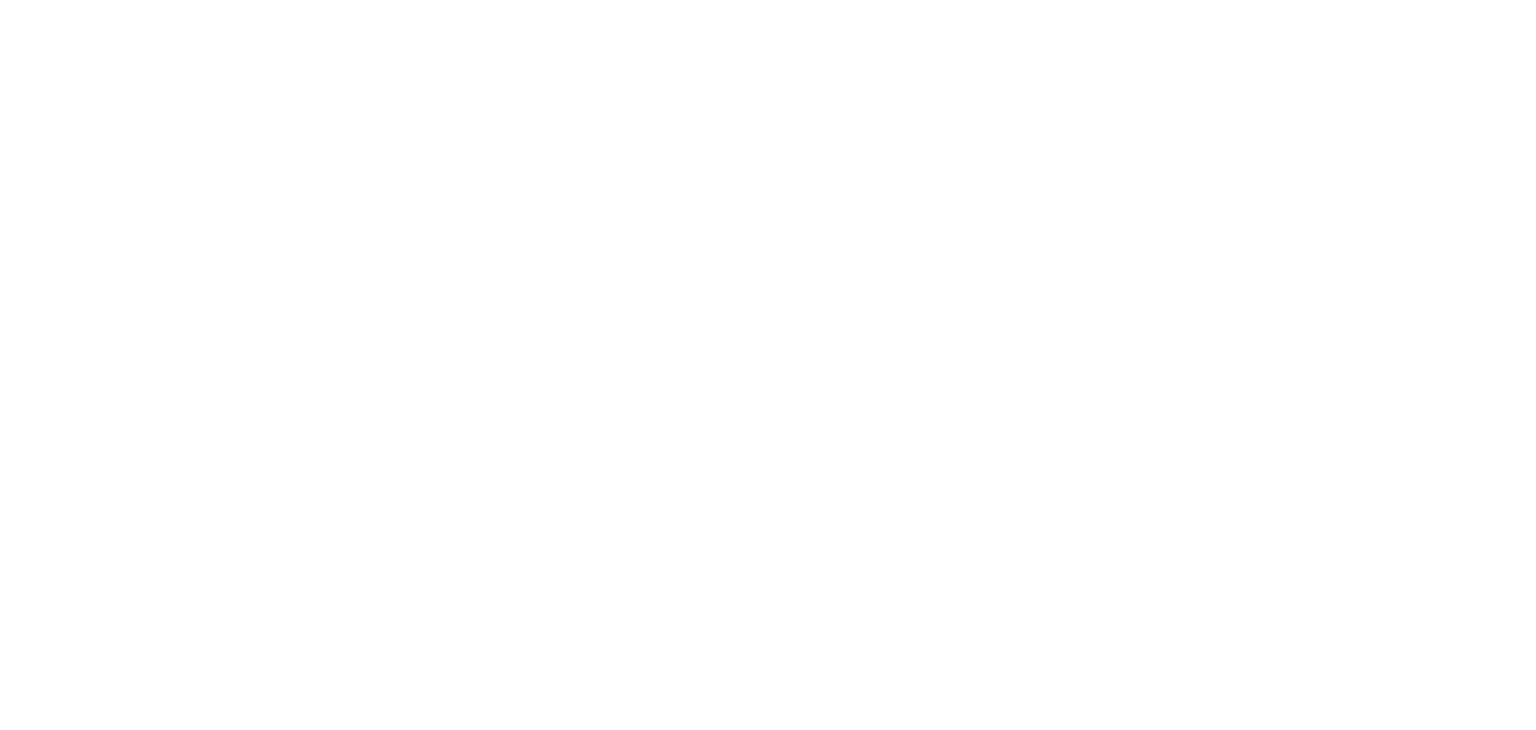 scroll, scrollTop: 0, scrollLeft: 0, axis: both 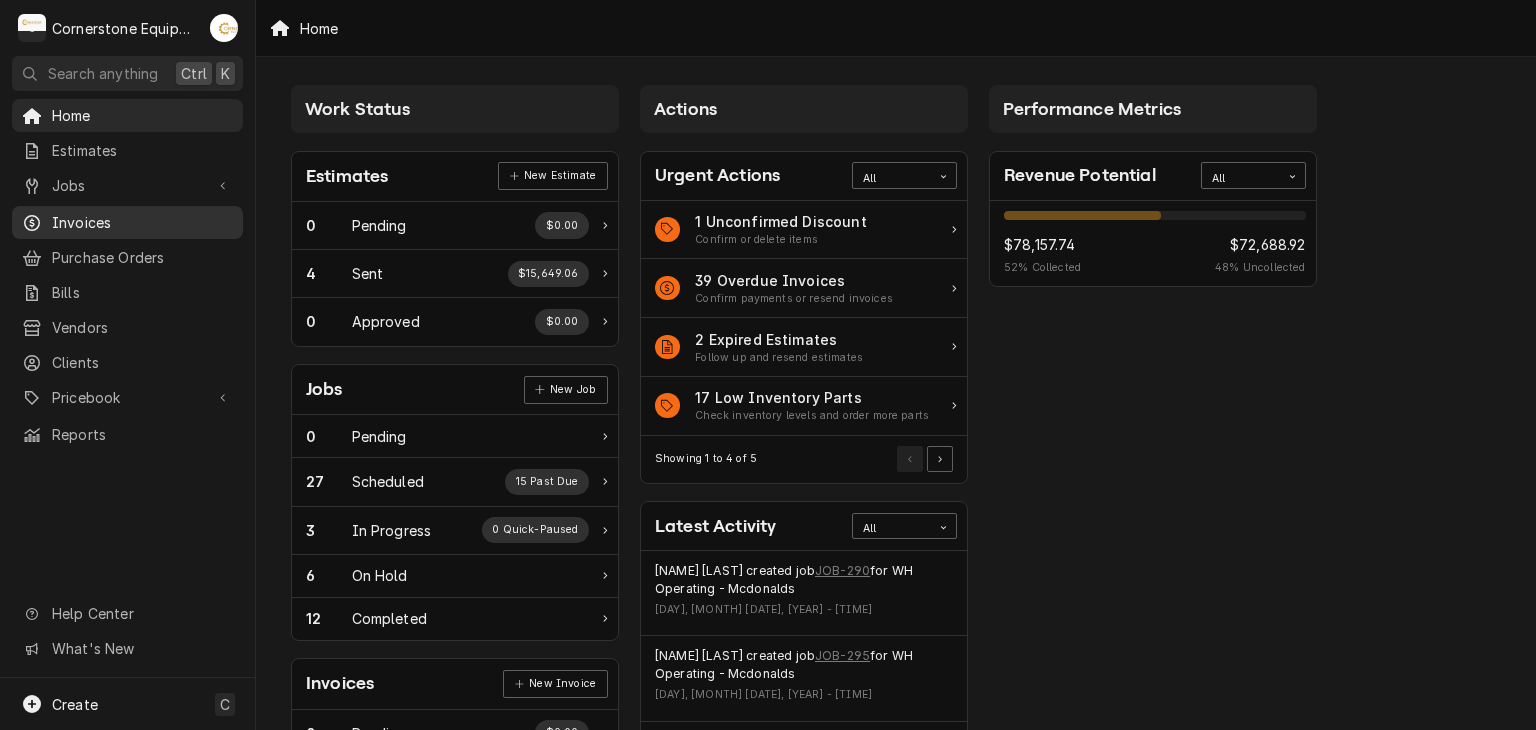 click on "Invoices" at bounding box center [142, 222] 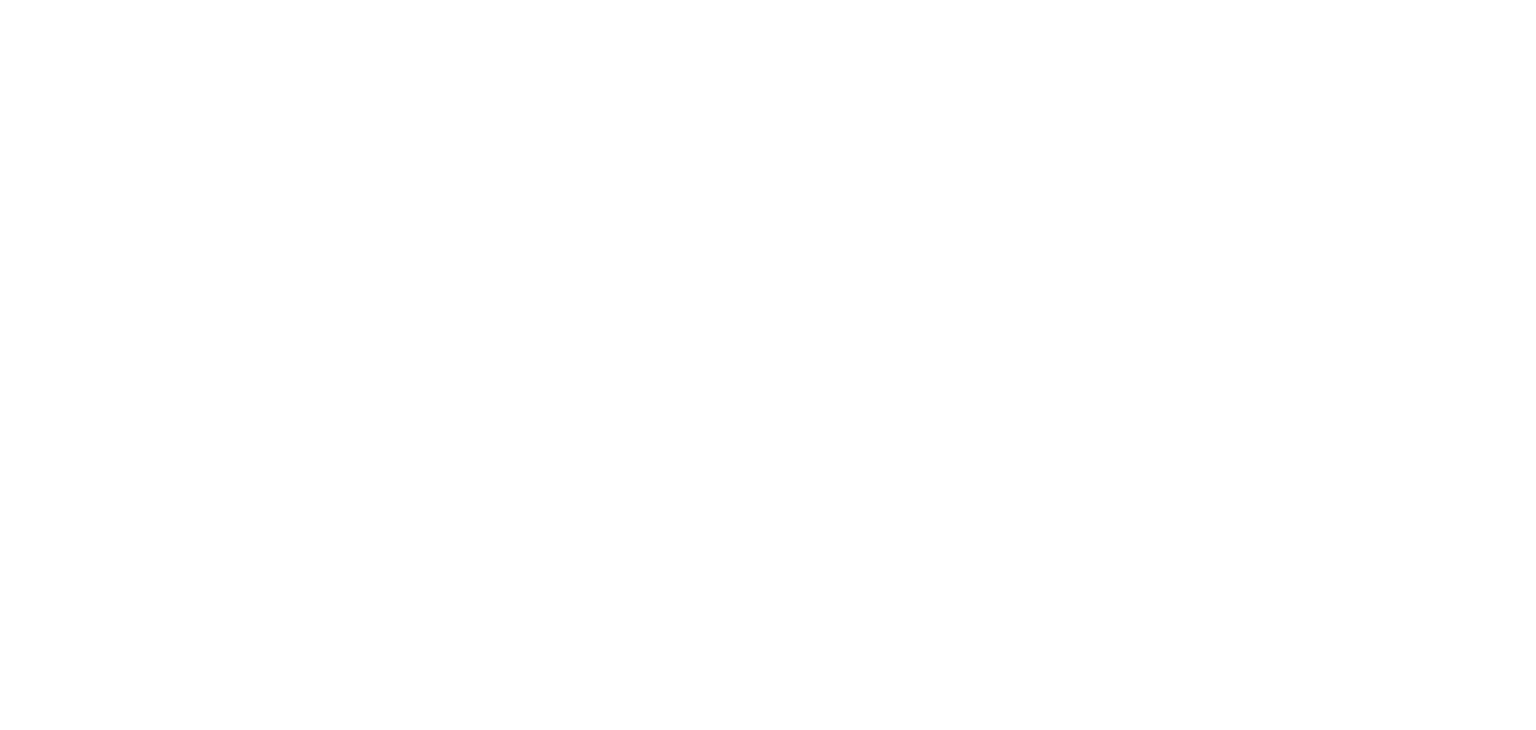 scroll, scrollTop: 0, scrollLeft: 0, axis: both 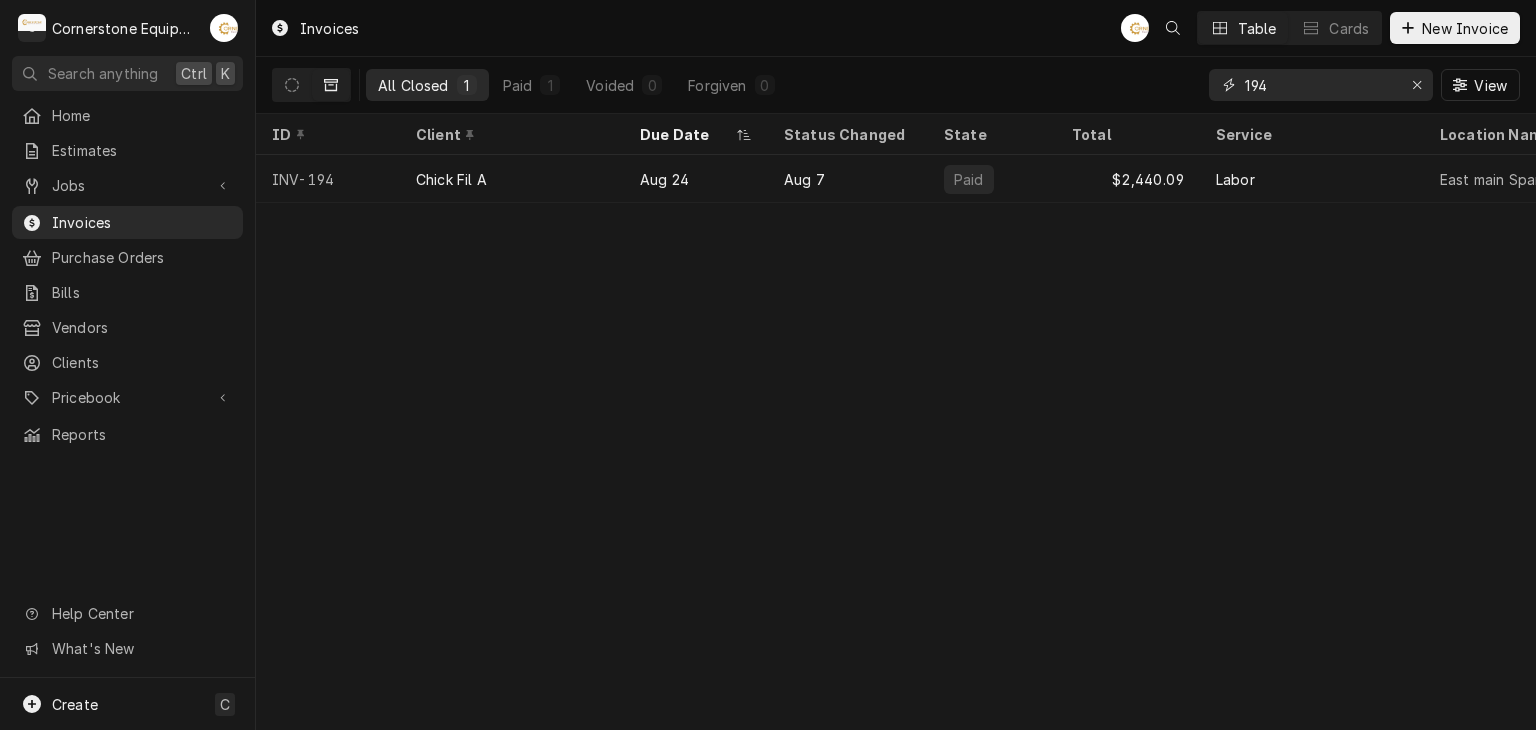 click on "194" at bounding box center (1320, 85) 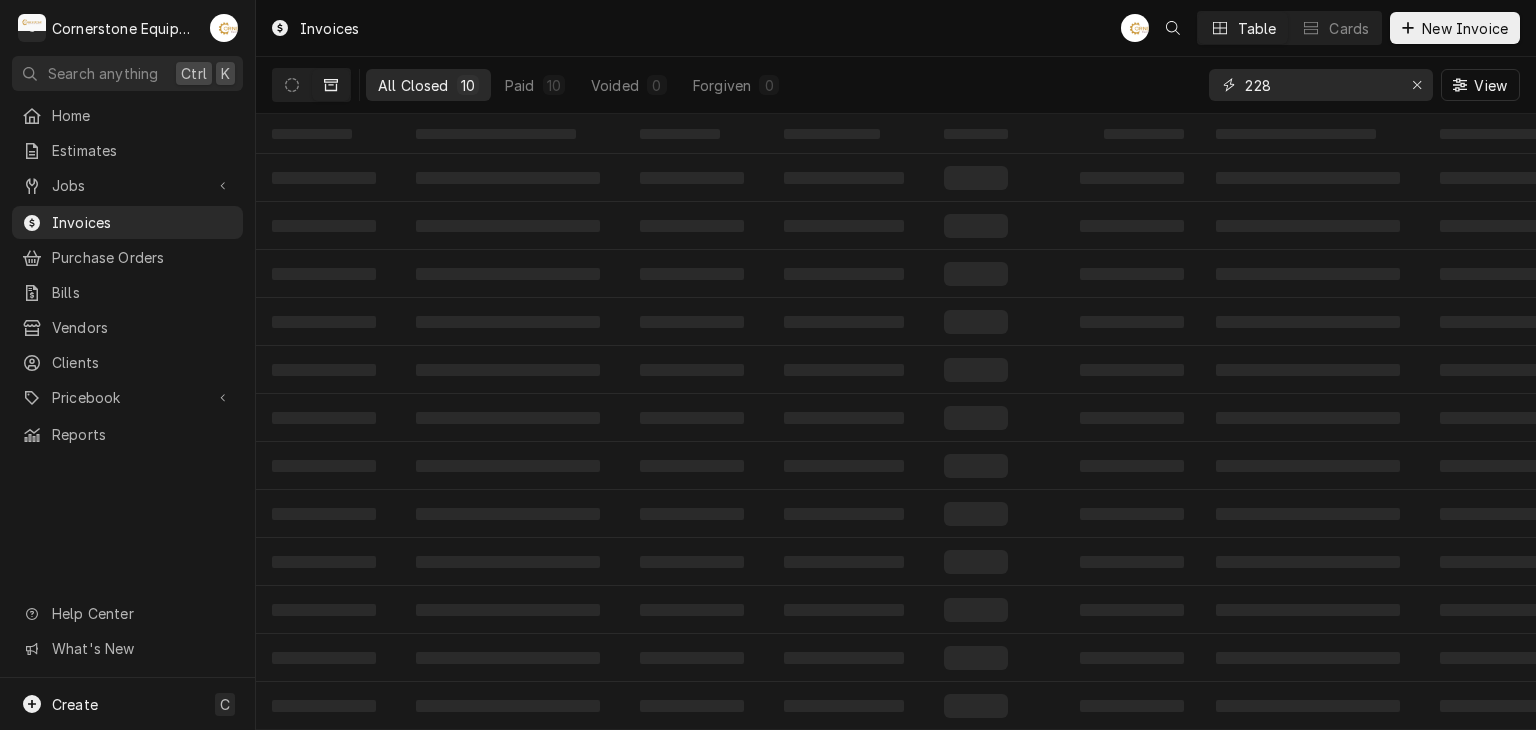 type on "228" 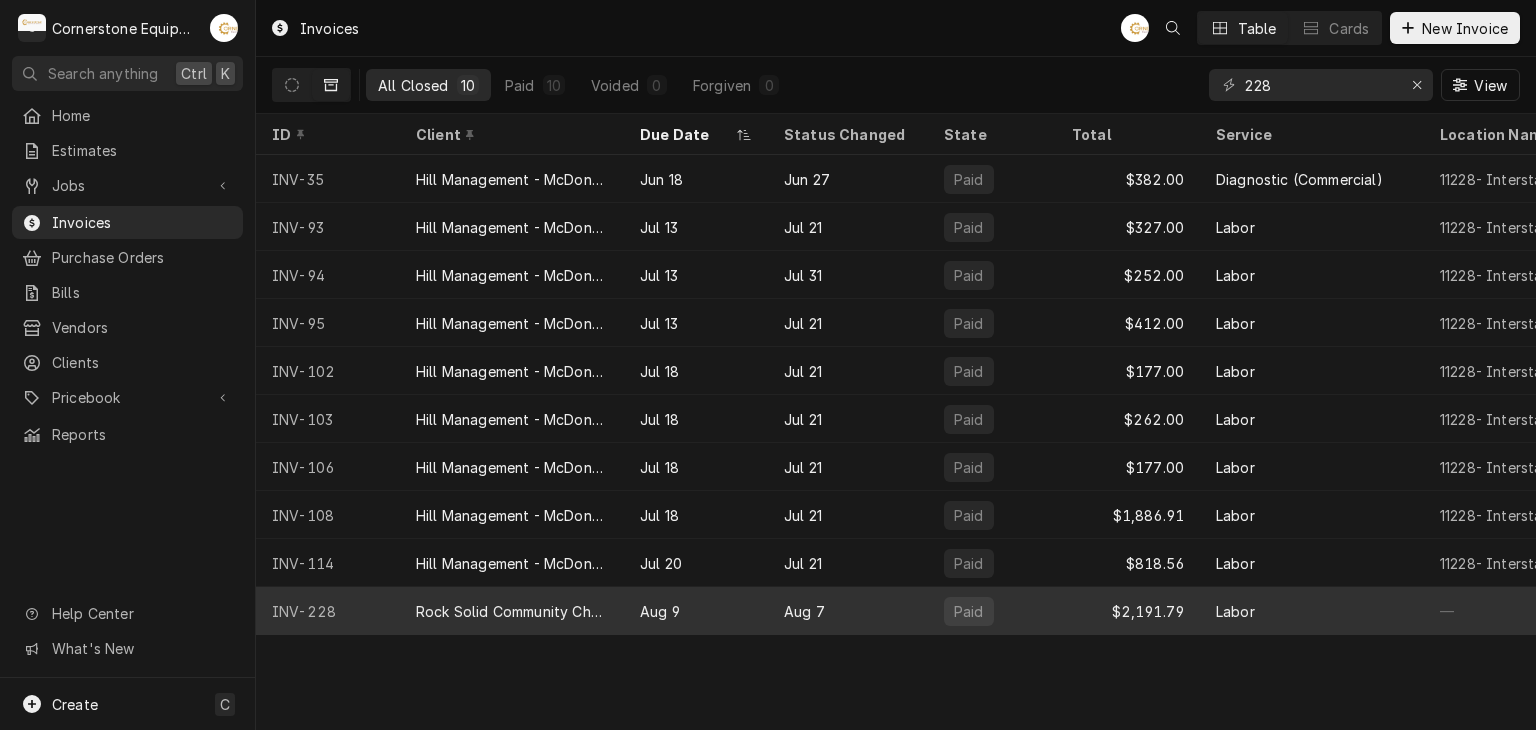 click on "Aug 7" at bounding box center (848, 611) 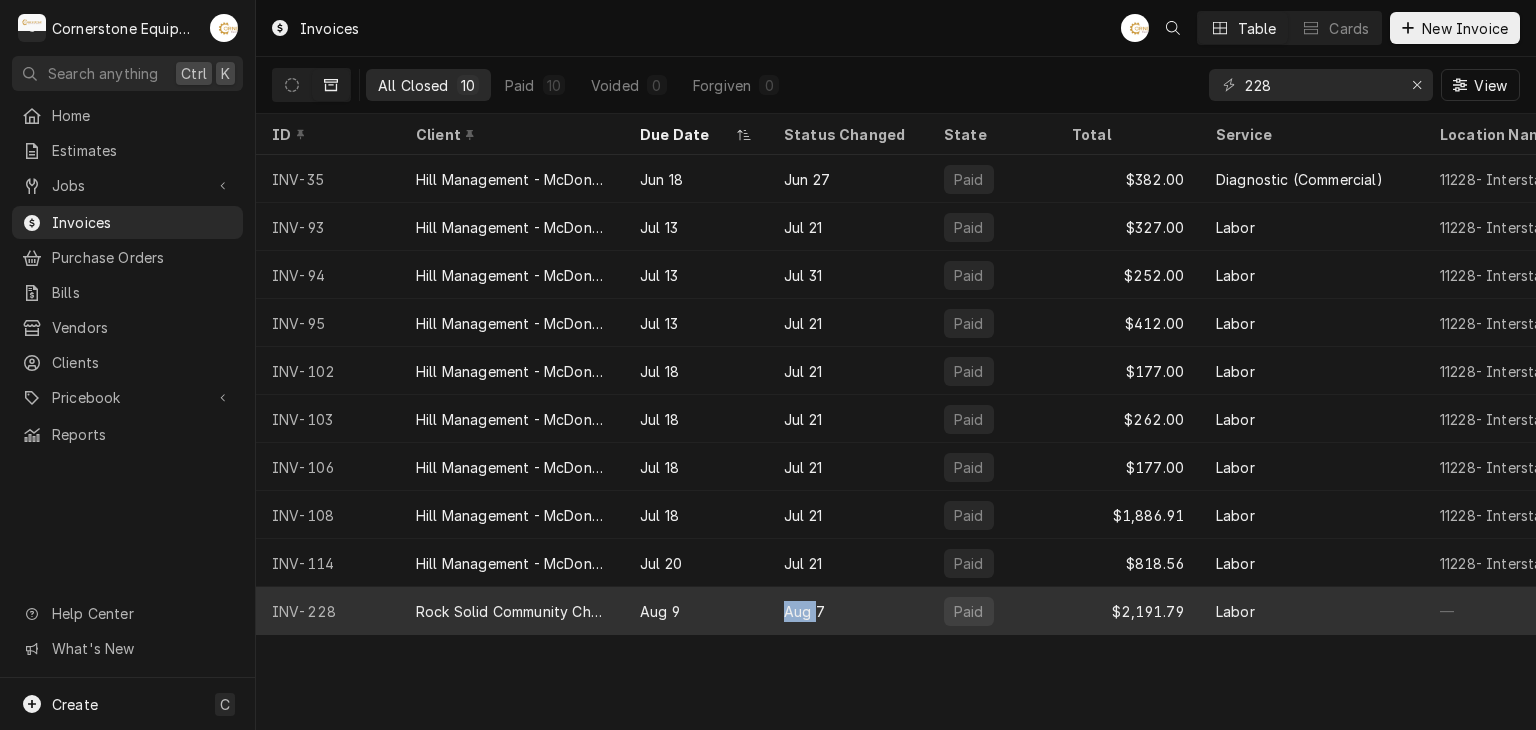 click on "Aug 7" at bounding box center [848, 611] 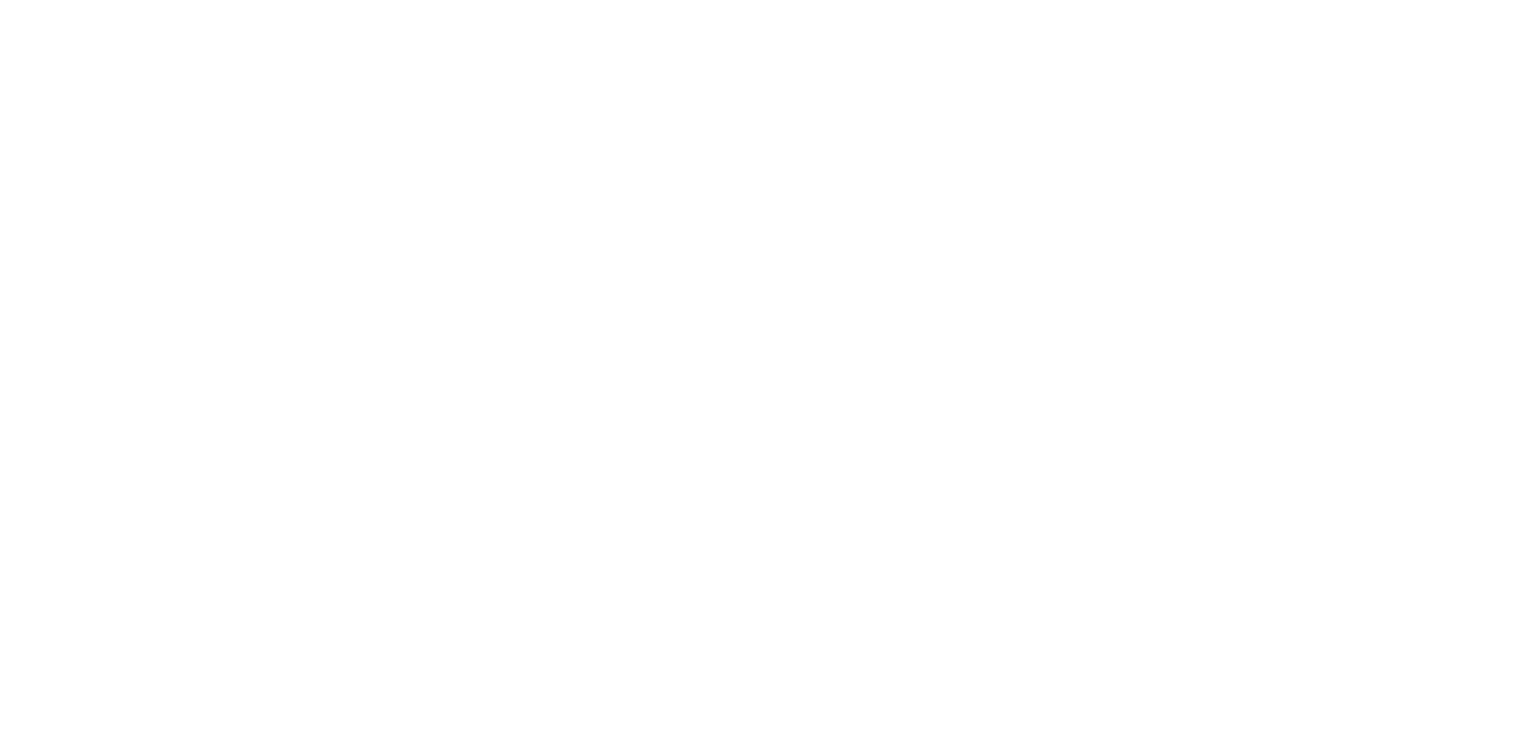 scroll, scrollTop: 0, scrollLeft: 0, axis: both 